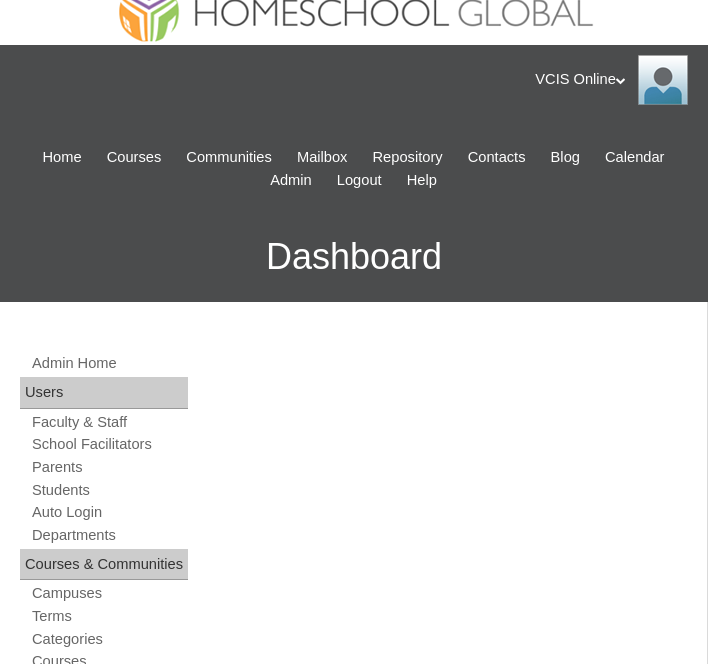 scroll, scrollTop: 175, scrollLeft: 0, axis: vertical 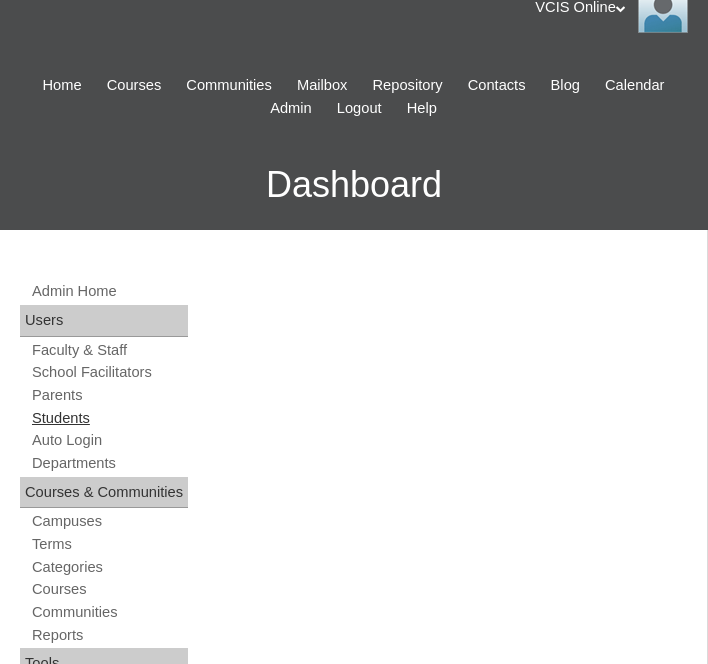 click on "Students" at bounding box center [109, 418] 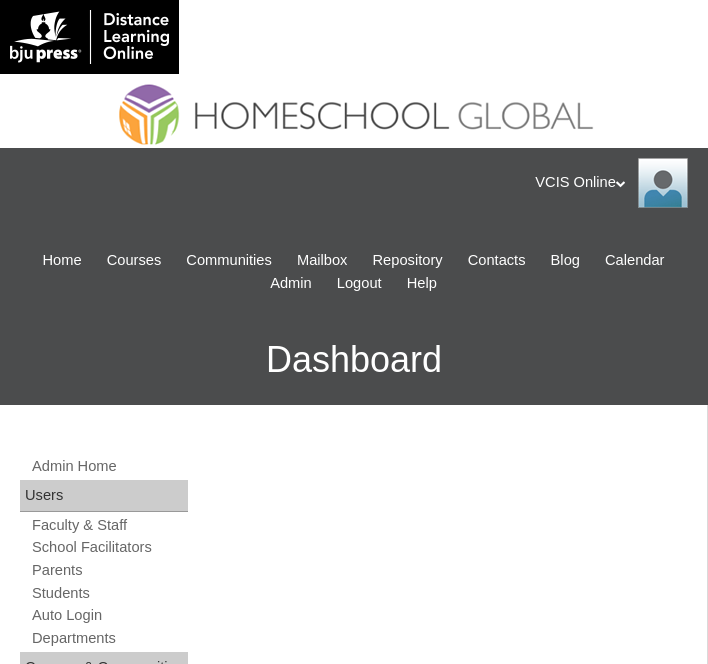 scroll, scrollTop: 1305, scrollLeft: 0, axis: vertical 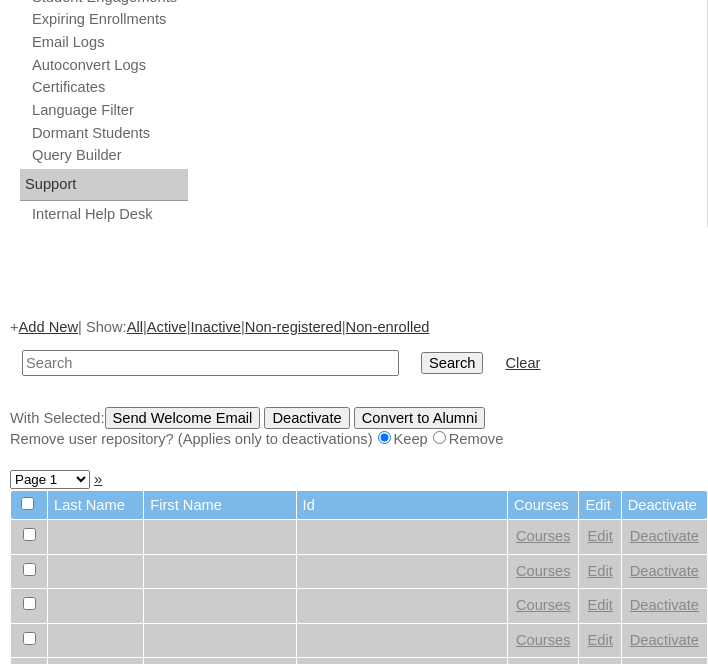 click on "Add New" at bounding box center (48, 327) 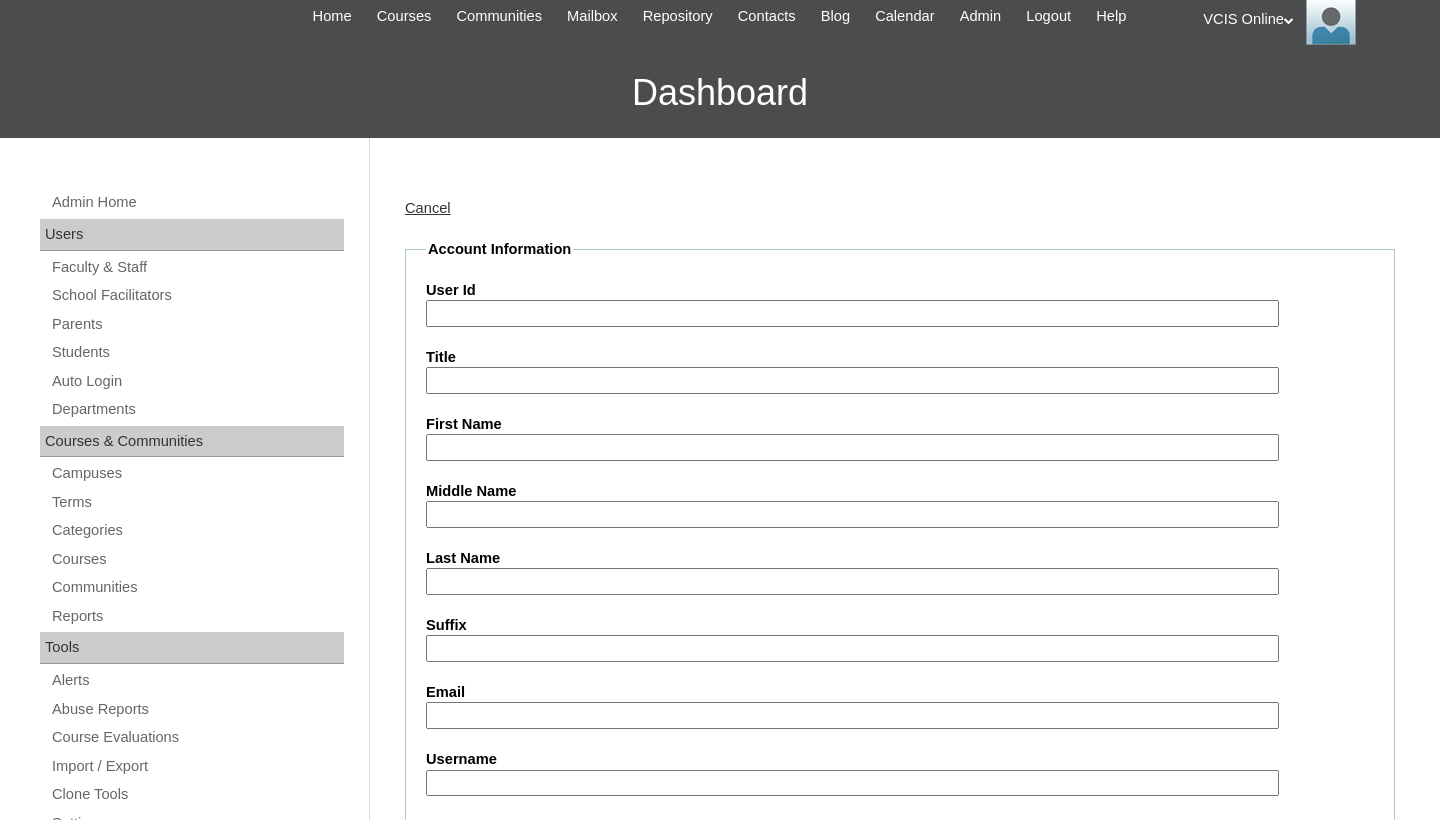 scroll, scrollTop: 90, scrollLeft: 0, axis: vertical 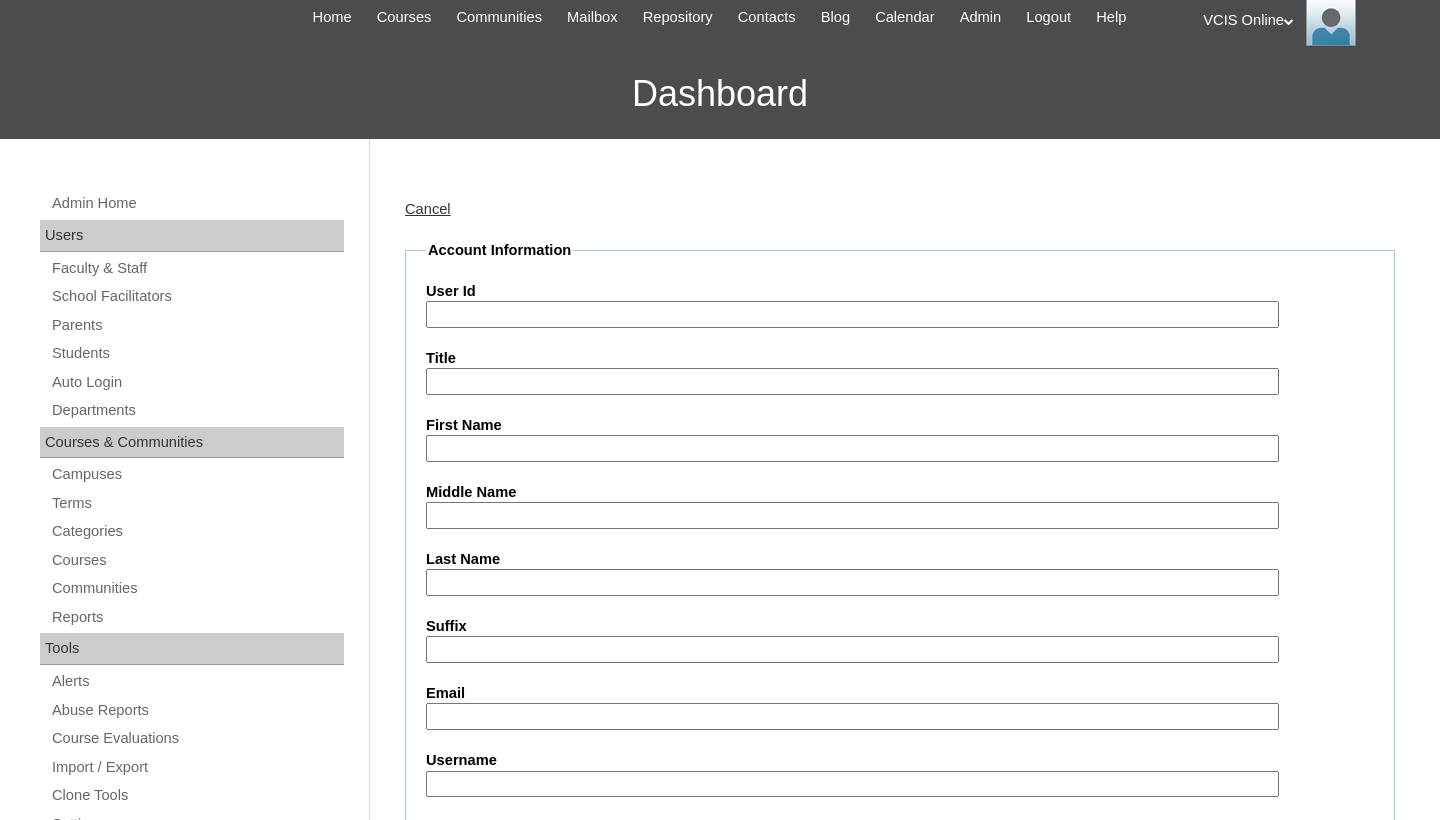 click on "User Id" at bounding box center [900, 291] 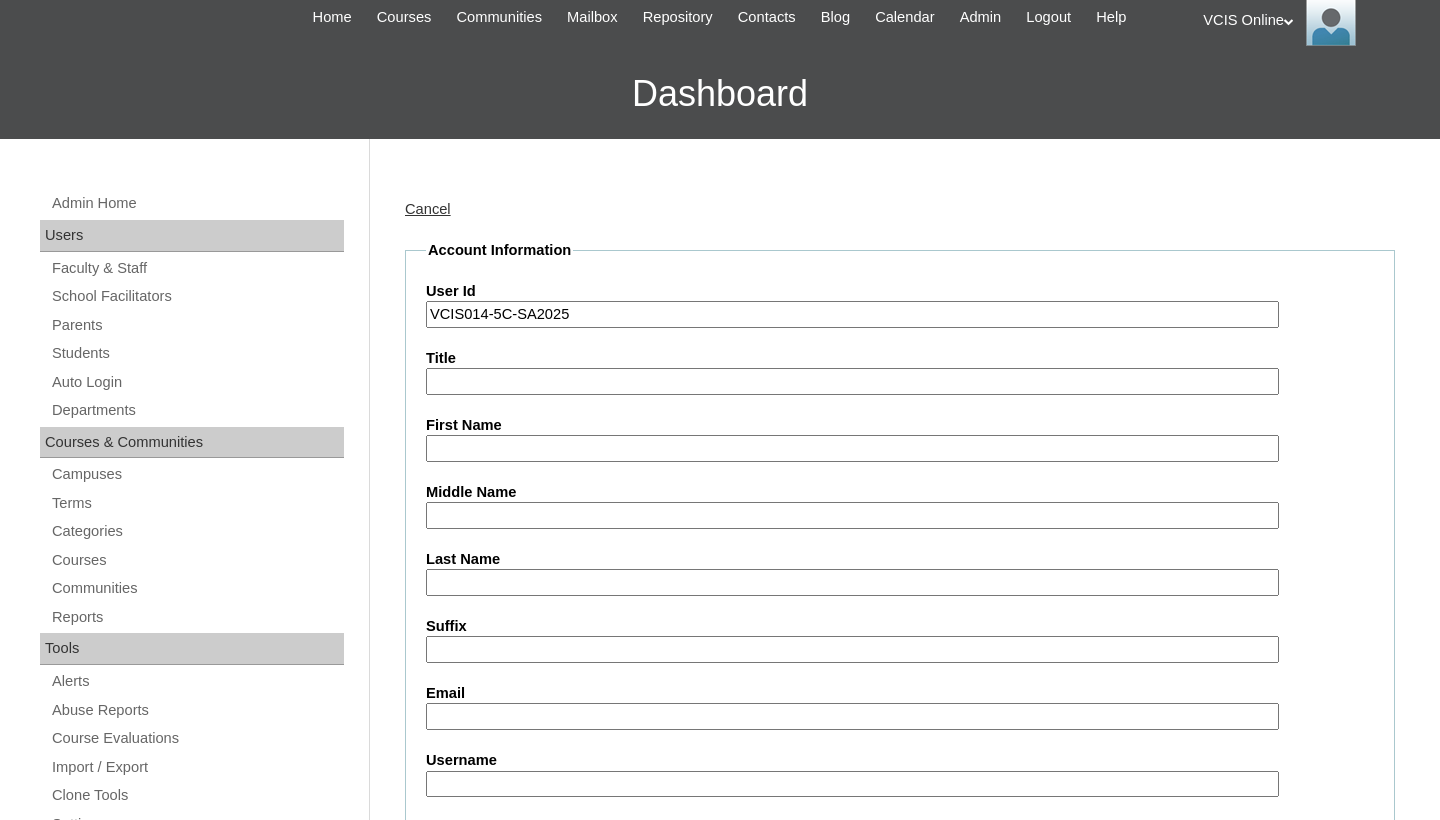 type on "VCIS014-5C-SA2025" 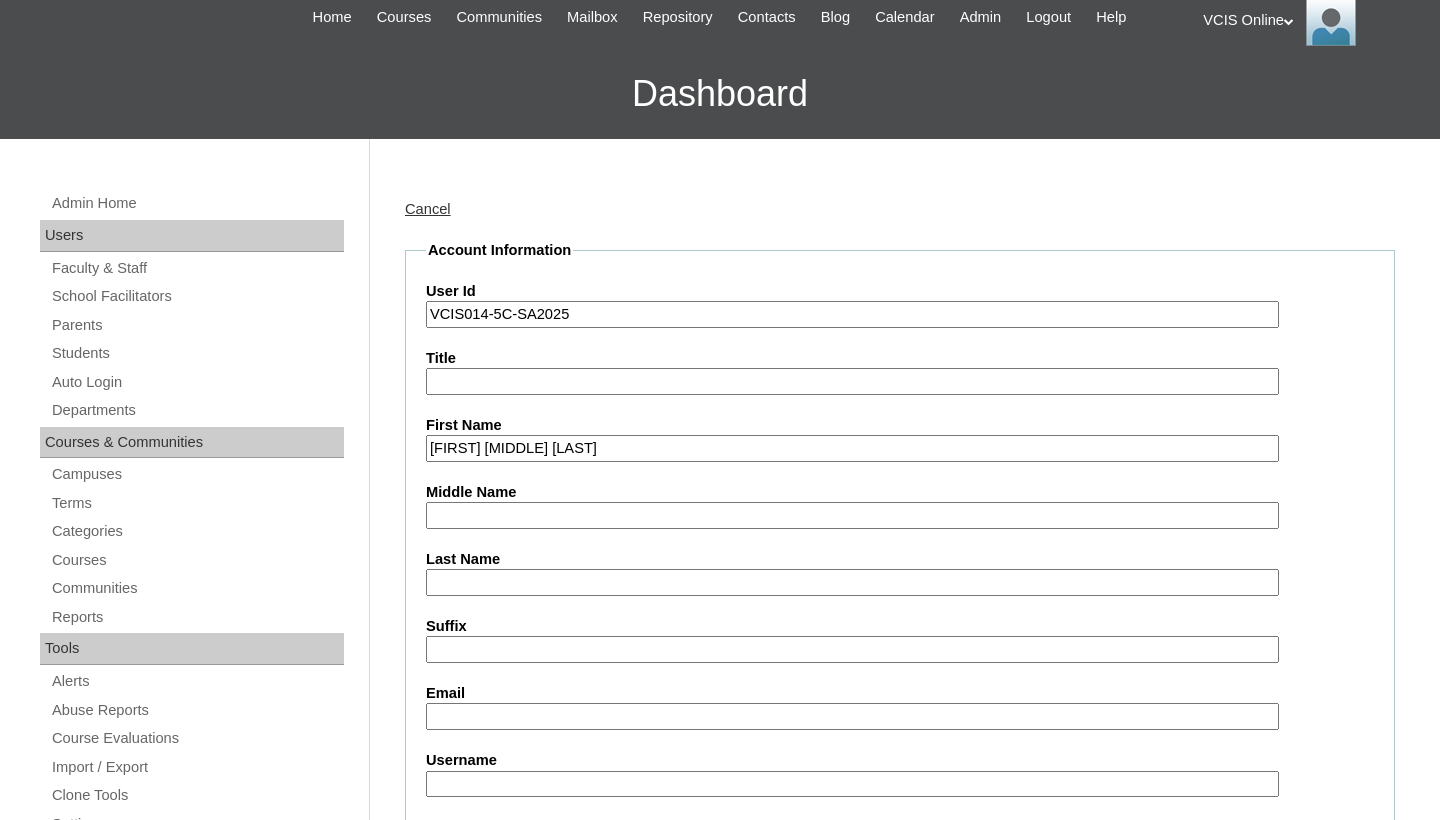 drag, startPoint x: 516, startPoint y: 448, endPoint x: 659, endPoint y: 449, distance: 143.0035 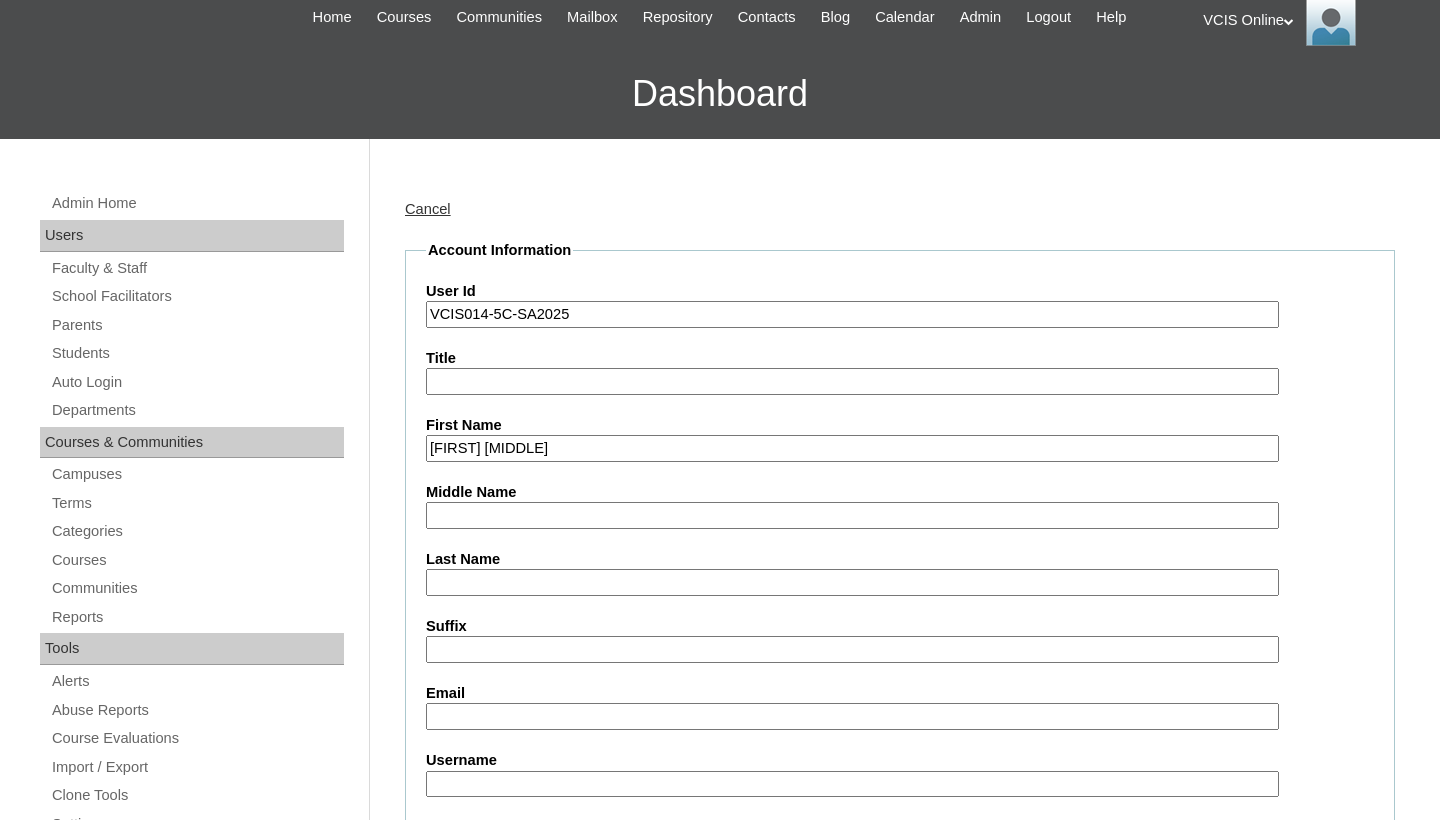 type on "Leona Elise" 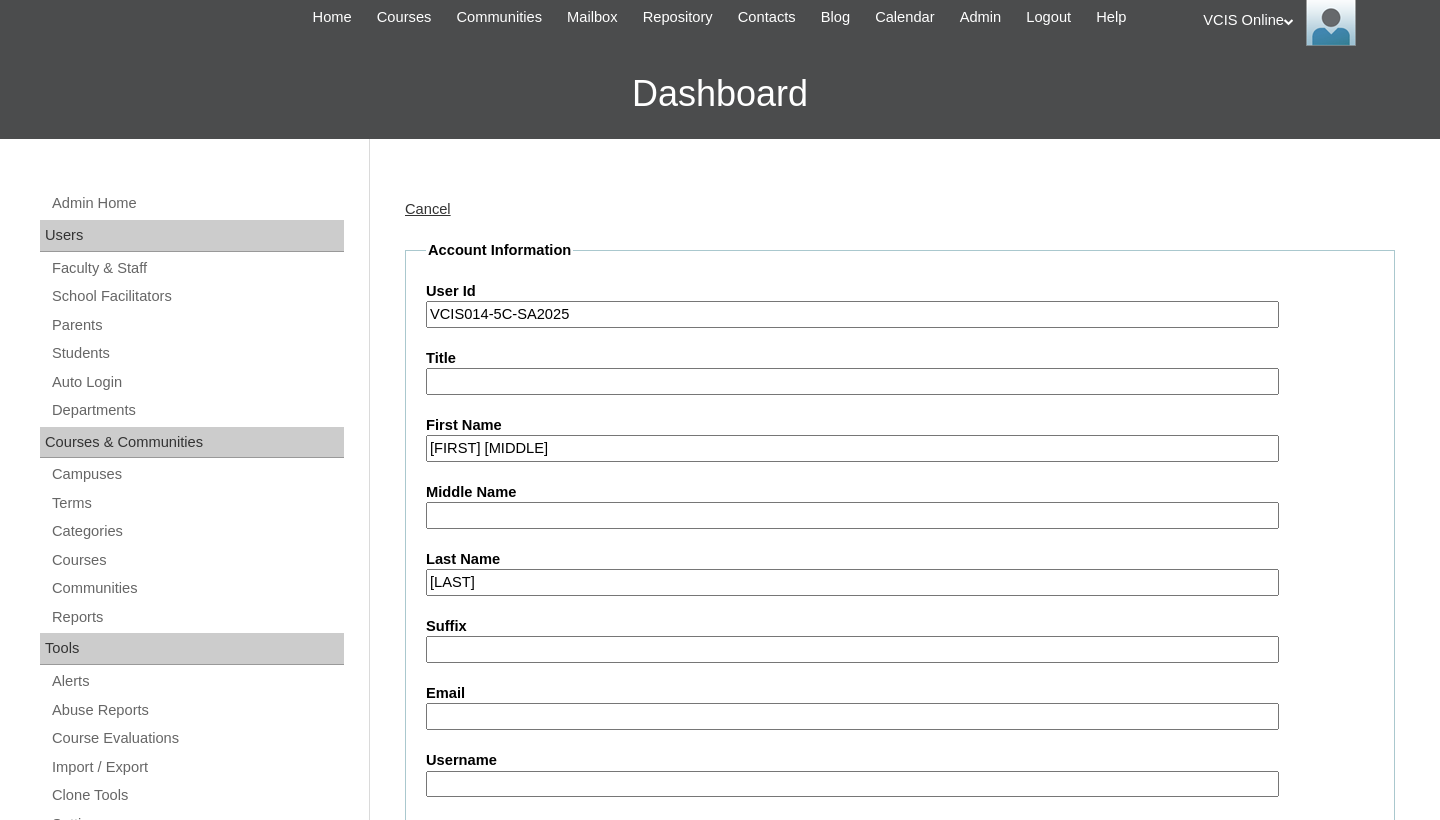 type on "Nagpala" 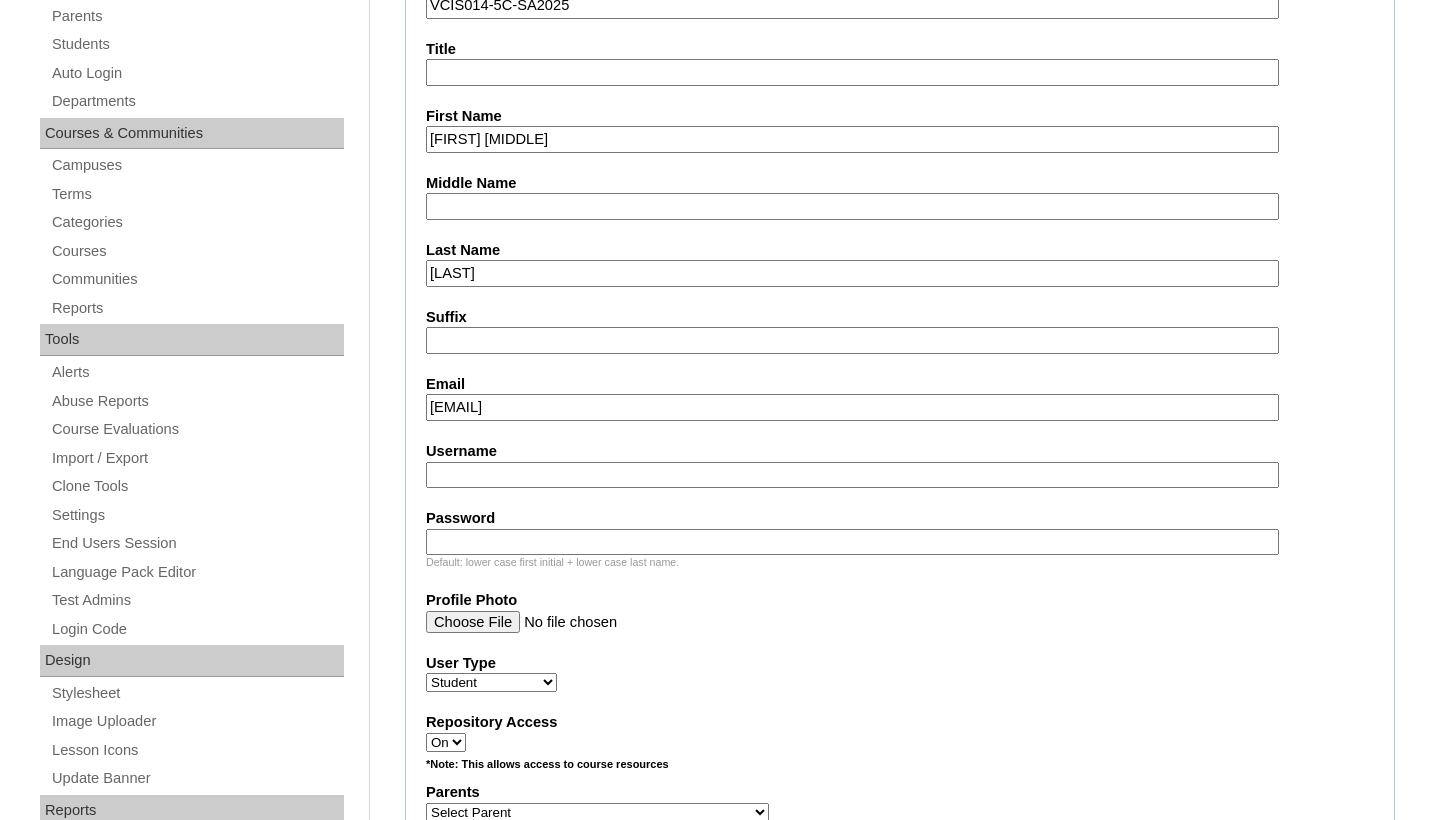 scroll, scrollTop: 454, scrollLeft: 0, axis: vertical 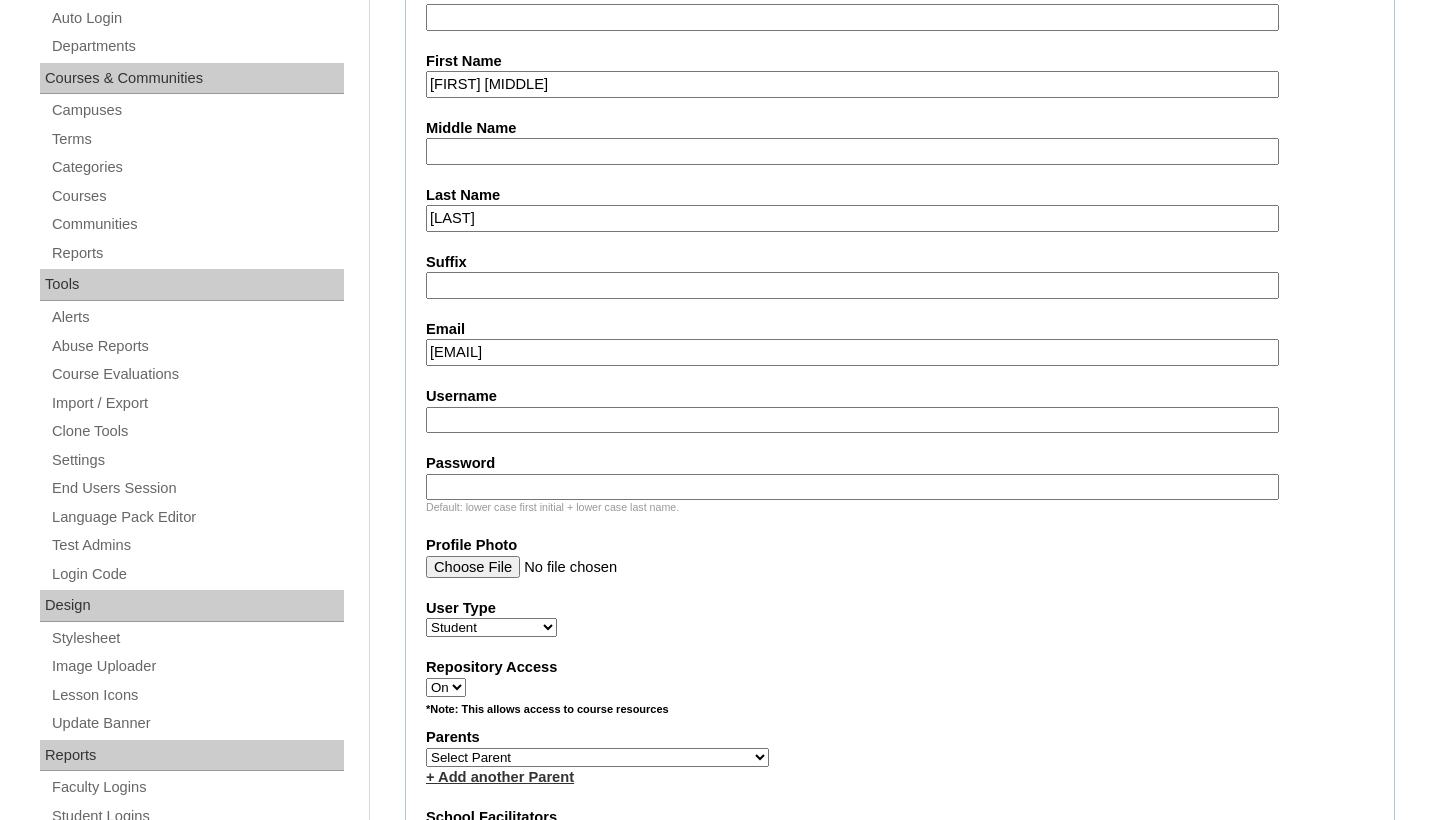 type on "lenagpala.student@vcis.edu.ph" 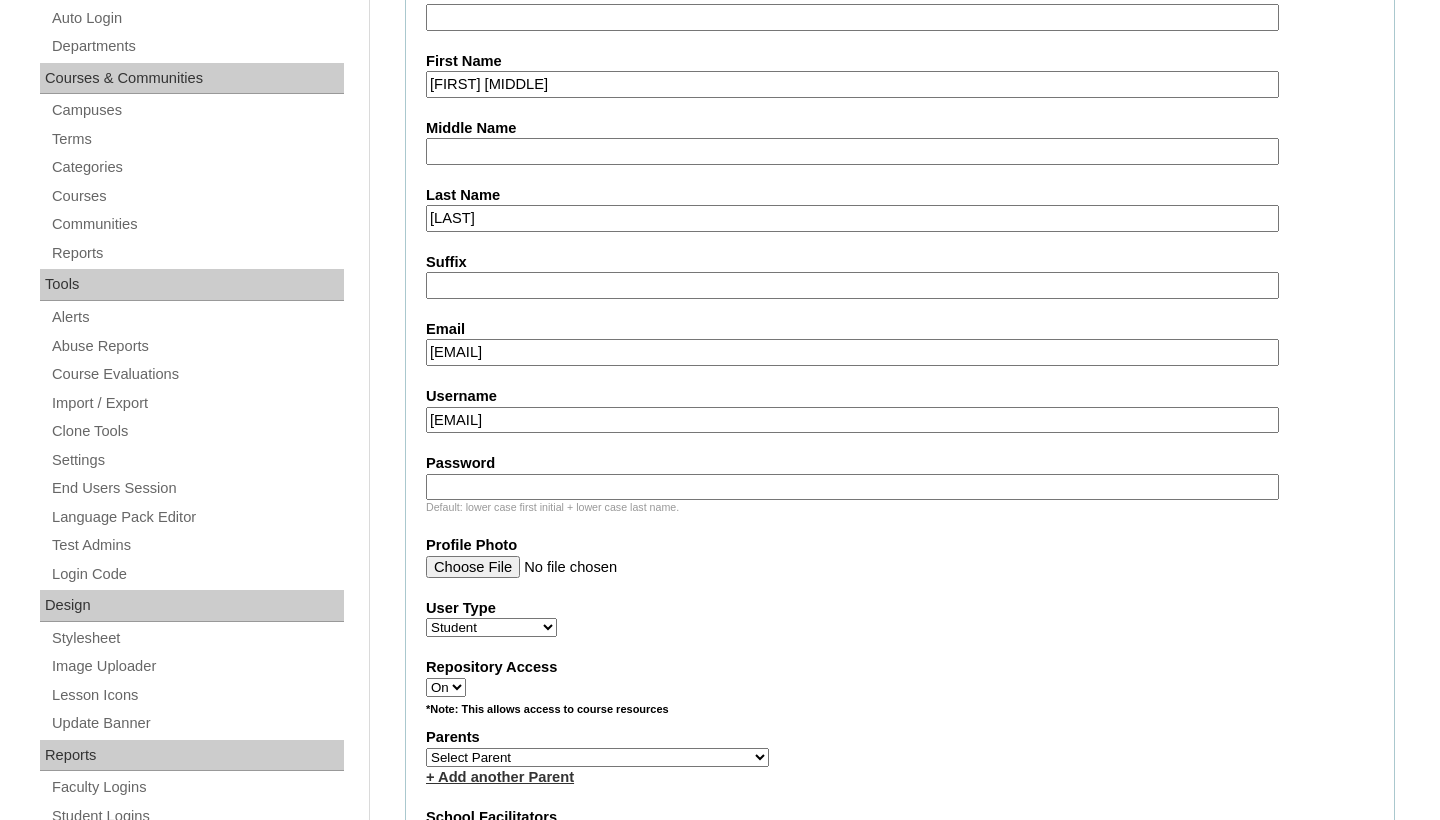 type on "leona.nagpala2025" 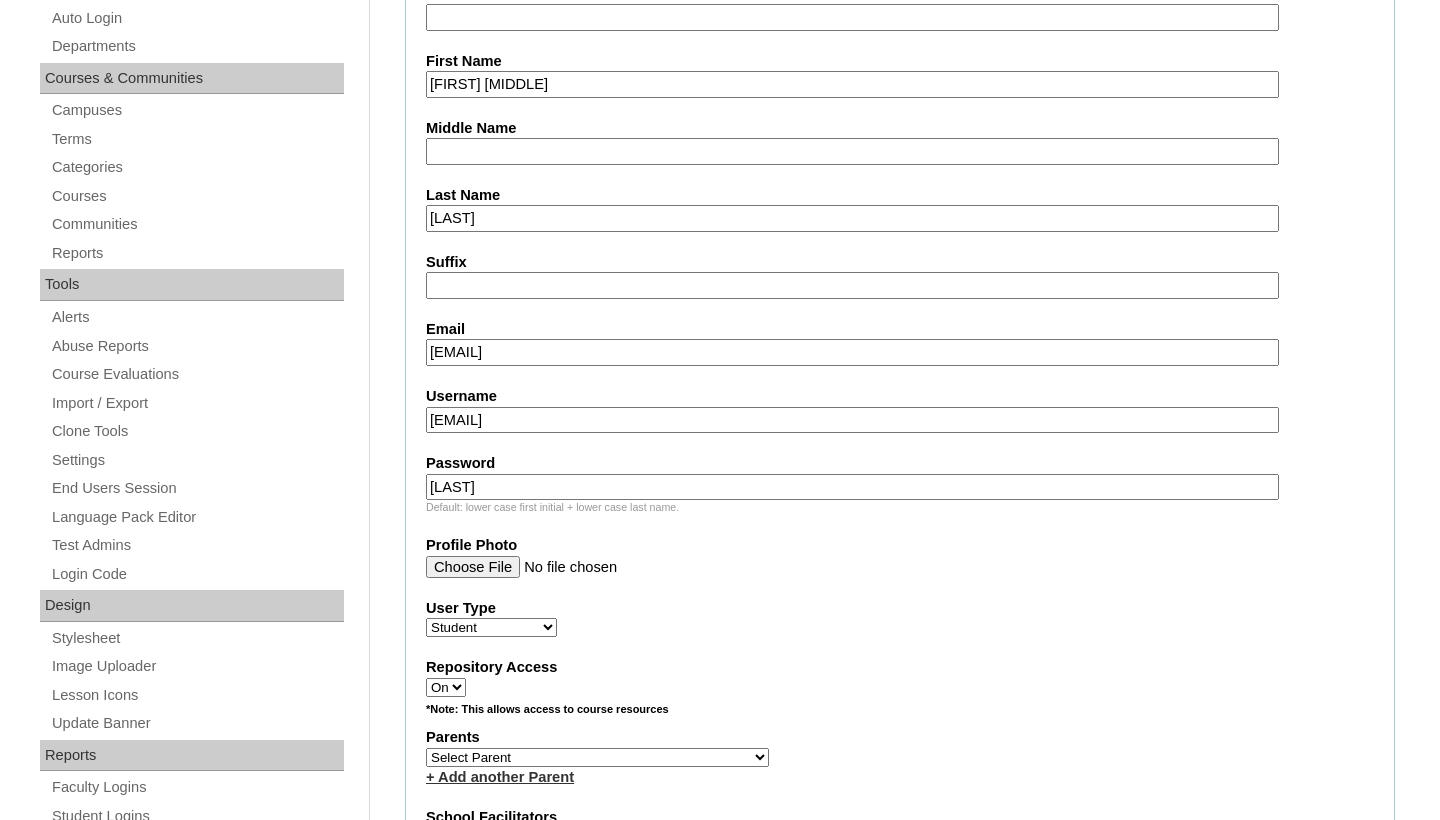 type on "sUMSan" 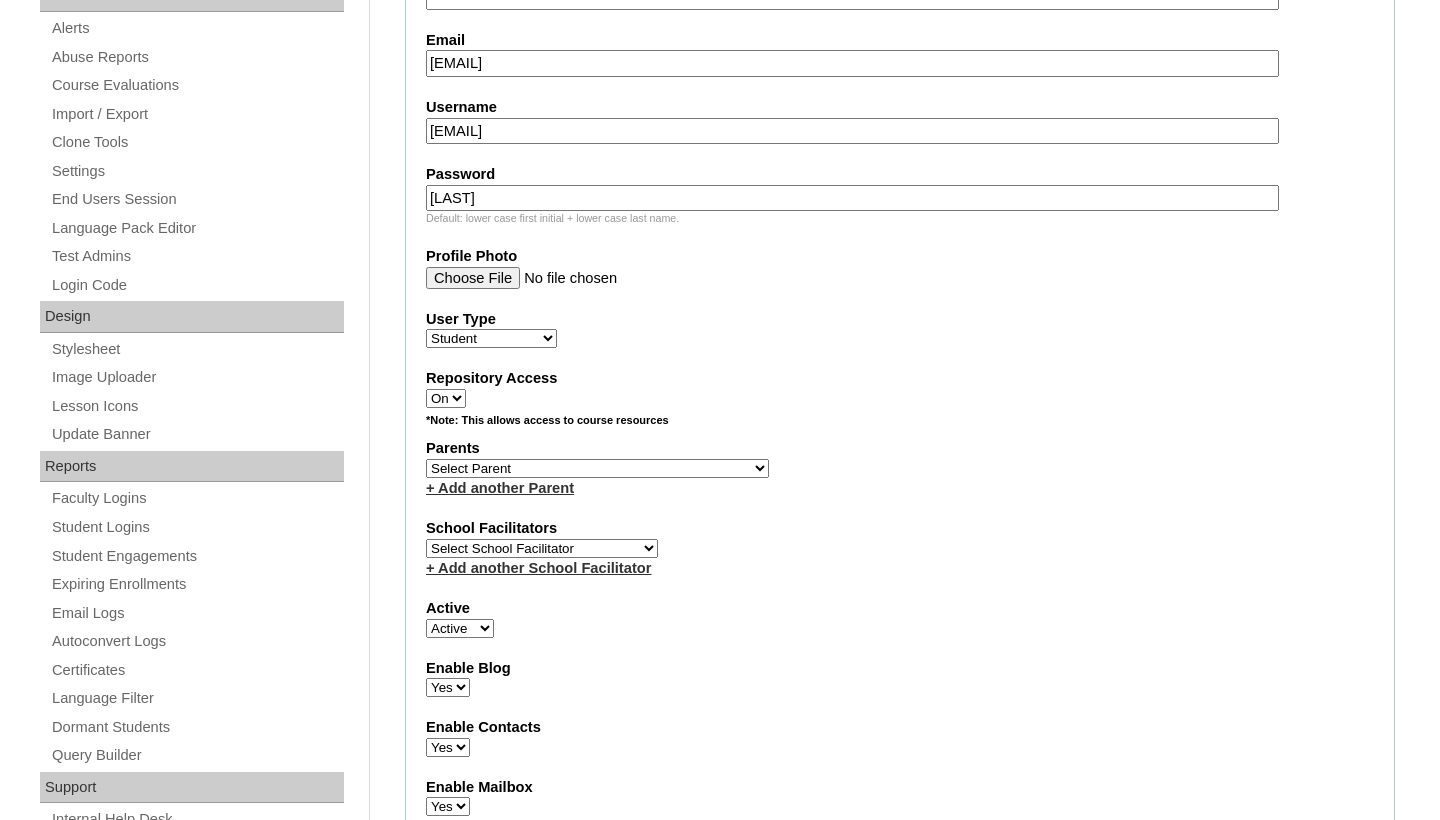 scroll, scrollTop: 762, scrollLeft: 0, axis: vertical 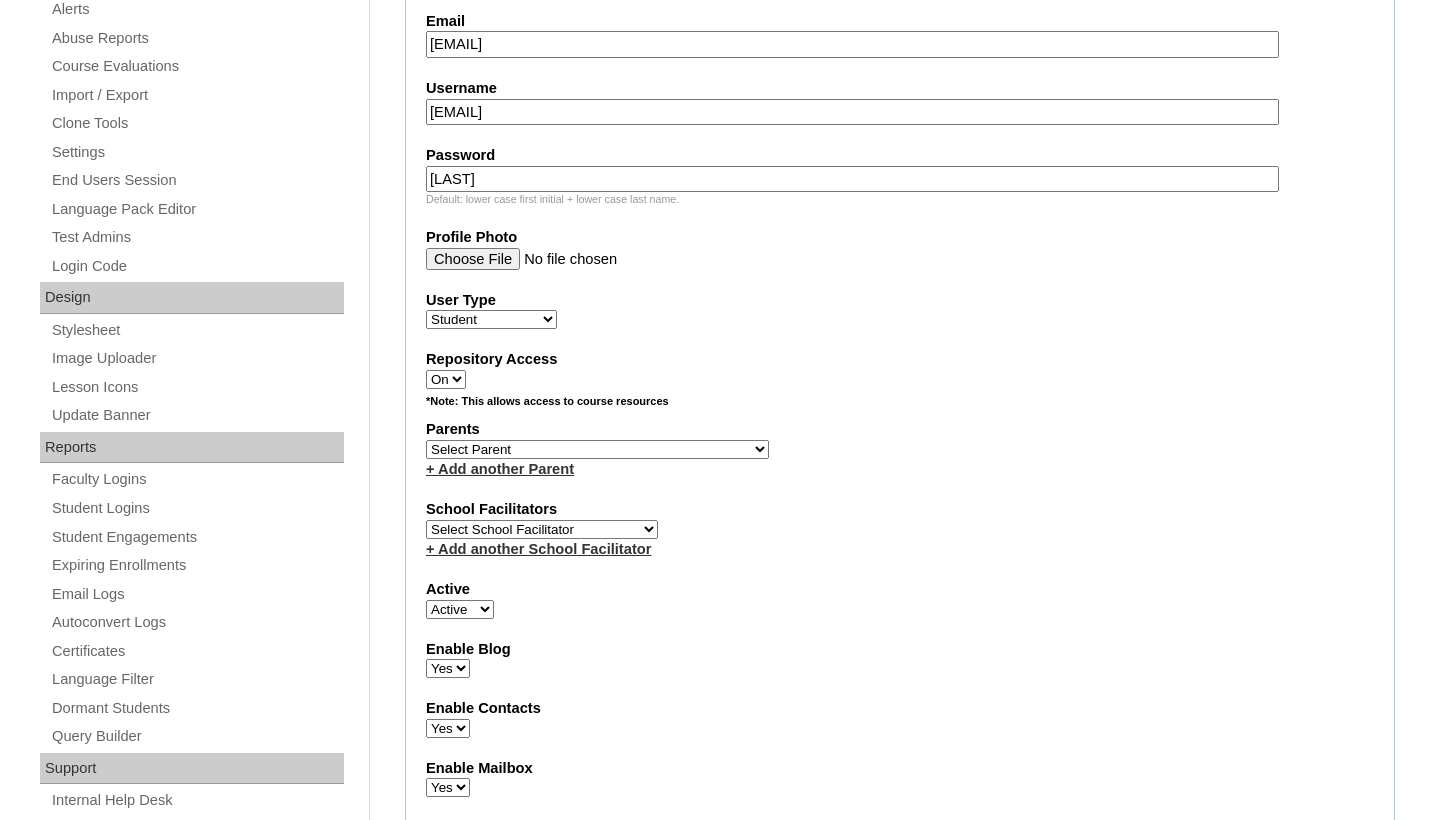 click on "Select Parent
,
,
,
,
,
,
,
,
,
,
,
,
,
,
,
,
,
,
,
,
,
,
,
,
,
,
,
,
,
,
,
,
,
,
,
,
,
,
,
, Earl
, Leona Mae
, Mark and Rem Facilitators Account
Abastillas, Ruby Anne
Adelantar, Christine
AGUILAR, PAULA BIANCA DE GUIA
AGUTO ABAD, MARIA KIMBERLY
Allego, (OLD) Jacqueline V.
Apostol (2025), Ma. Angelique
Arabia, Joy Pauline
Arca, Marinela
ARINGAY, Rona
AUSTRIA	, GENIE (2023)
Bahtiyorovic Mahkamov, Umid
Bajarias 2025, Ma. Luz
Balay , Jennie Rose
Balingit, 2025, Jennith
BALISBIS (2025), CHAREEN
Balubayan , Bleszl Grace
Banez, Mary Karmilita
Bayudan., Charo
Benitez, Maria Christina
Boosten, April Aro
Braga, Pilita Castro
Braga (new), Pilita
Briones, Keziah
Buncio, Sophia Ellen
Caalim, Kathleen Grace
Calangian (2025), Dexter
Cani (2025), Michelle Anne
Canlas, Maria Criselda
Carino (OLD), Catherina" at bounding box center [597, 449] 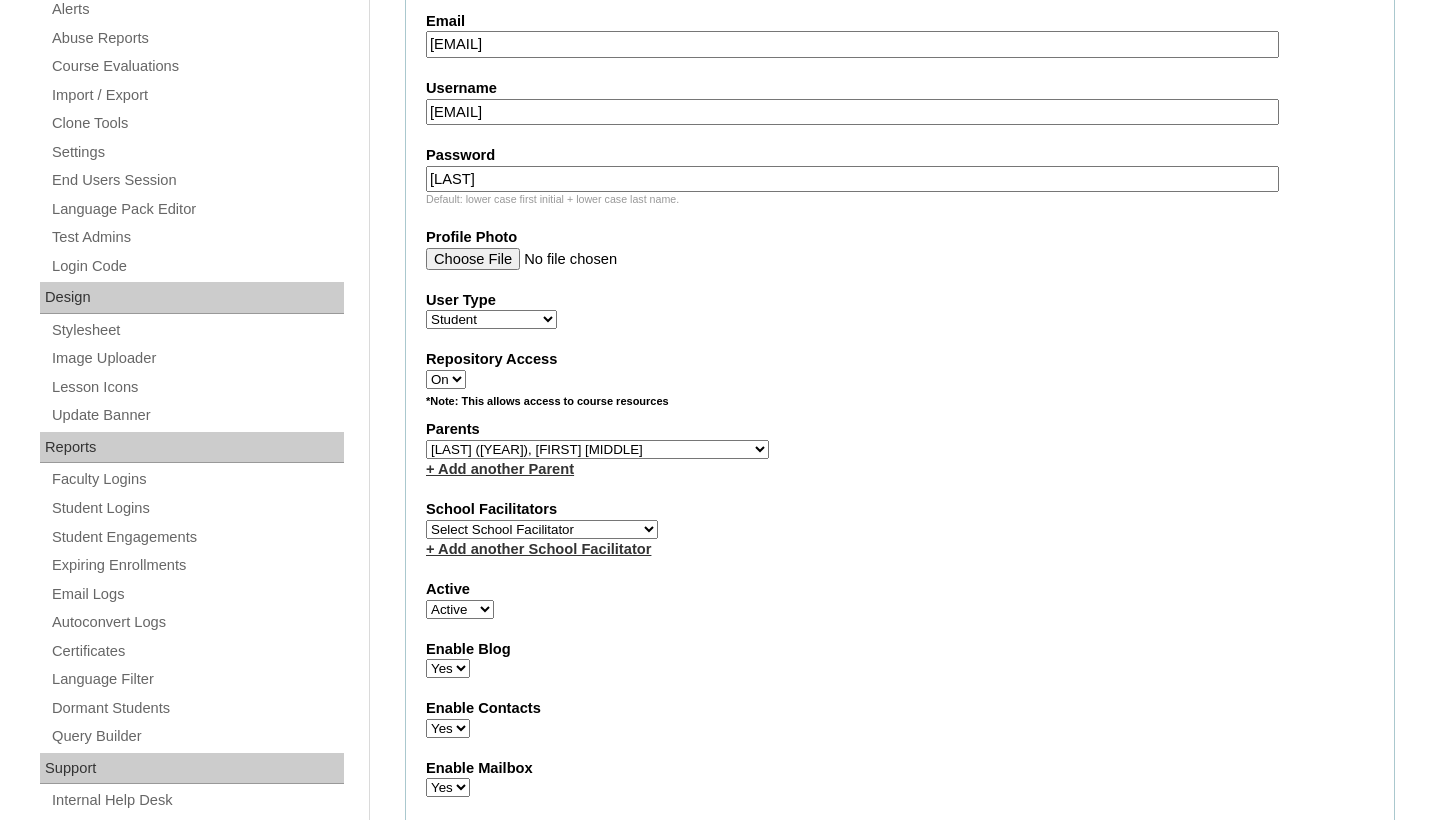 click on "Select School Facilitator
Norman Añain
Ruffa Abadijas
Mary Abella
Gloryfe Abion
Ariel Micah Albuero
Ariel Albuero OLD
KC Arciaga
Denise Ayado
Ruth Maye Bacani
May Bautista
Zaida Belbar
Daniella Benitez
Marielle Bermas
Jamie Ann Bleza
Mark Christian Braganza
Anj Brequillo
Melody Broqueza
Ruth Catherine Caña
Kit Cachuela
Jethro Francis Cagas
Camille Canlas
Mescel Capoquian
Mitchelle Carlos
Rose Castillo
Paula Mae Catalan
Jeremy Ann Catunao
Charlene Mae Chiong
Cla Chua
Cyrene Chua
Joshua Cobilla
Clarissa Joy Colimbino
Alvin Cruz
Ma. Katrina Helena Dabu
Krizle Fidelis De Vera
Henrick Jess Del Mundo
Precious Haziel Del Rosario
Reyna Lou Dela Pasion
Ritchel Densing
Alex Diaz
Alexandra Diaz
Alexandra Diaz
Patricia Diomampo-Co
Therese Margaurite Domingo
dontuse dontuse
Charrise Encina
VCIS TEACHER ENGLISH 5678
Chiaralyn Escamillas
Princess  Farrales
Kaye Felipe
Lery Garcia
Carmina Generalao
Racel Gonzales" at bounding box center (542, 529) 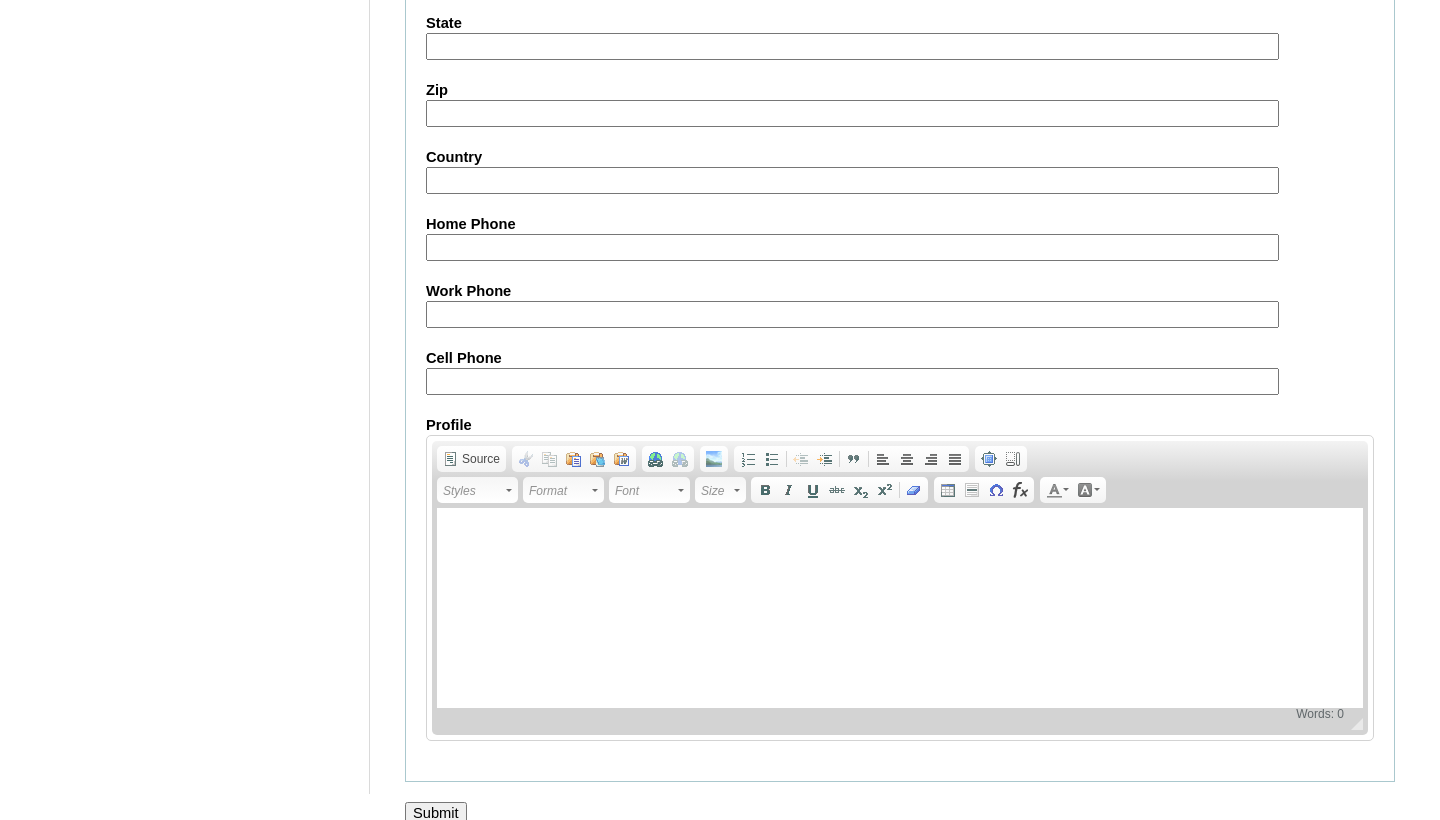 scroll, scrollTop: 2195, scrollLeft: 0, axis: vertical 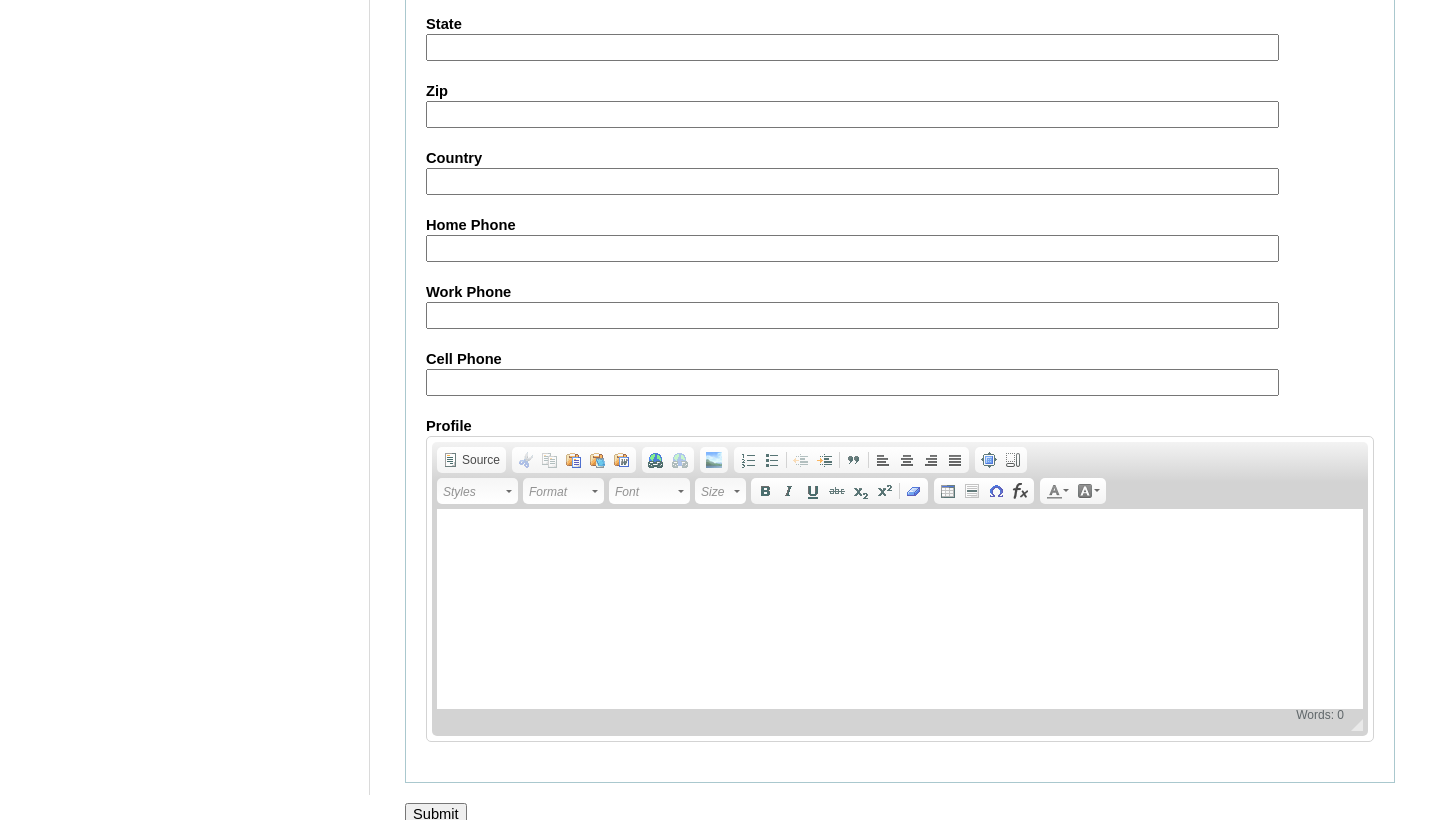 click on "Submit" at bounding box center (436, 814) 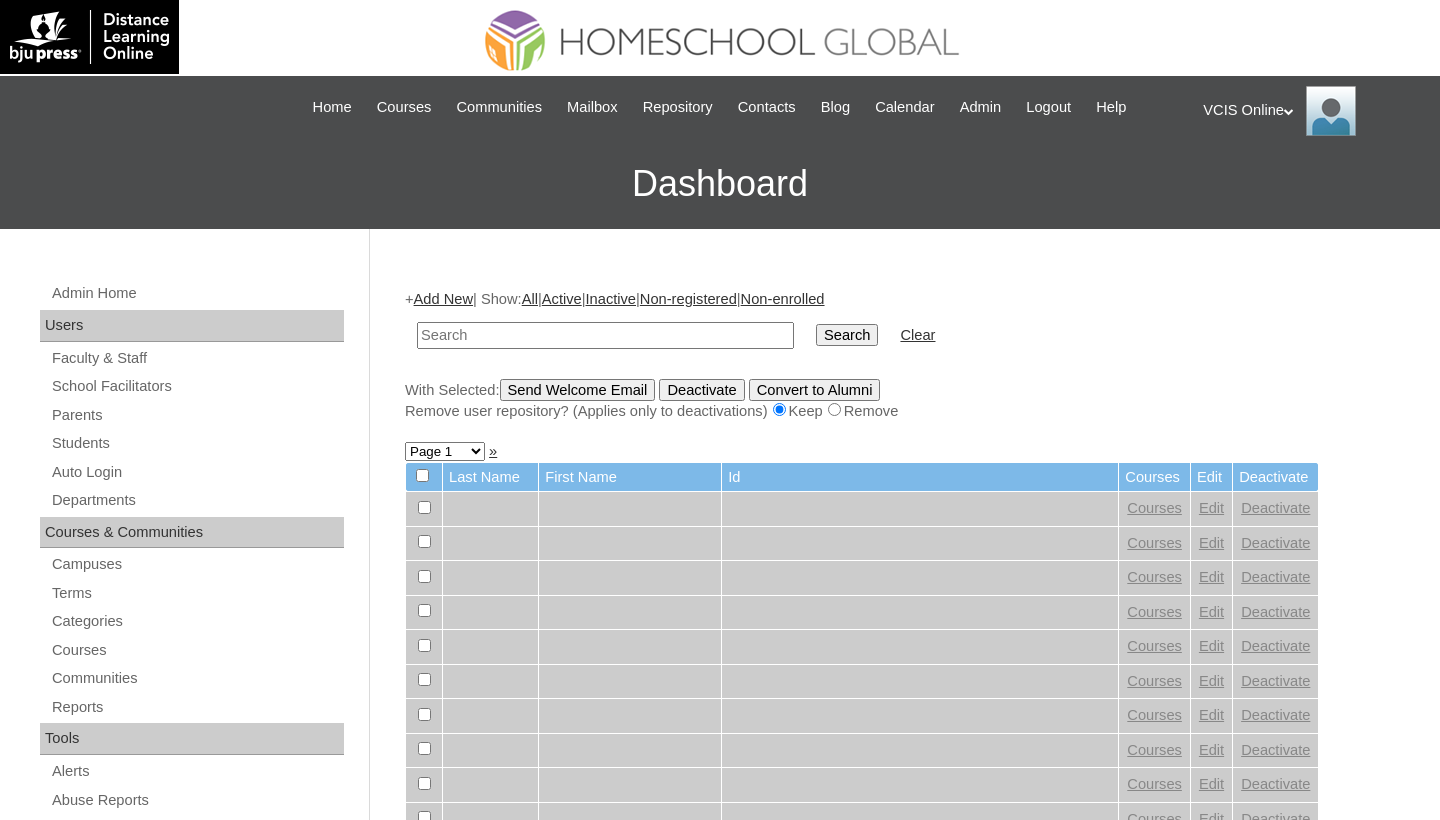 scroll, scrollTop: 0, scrollLeft: 0, axis: both 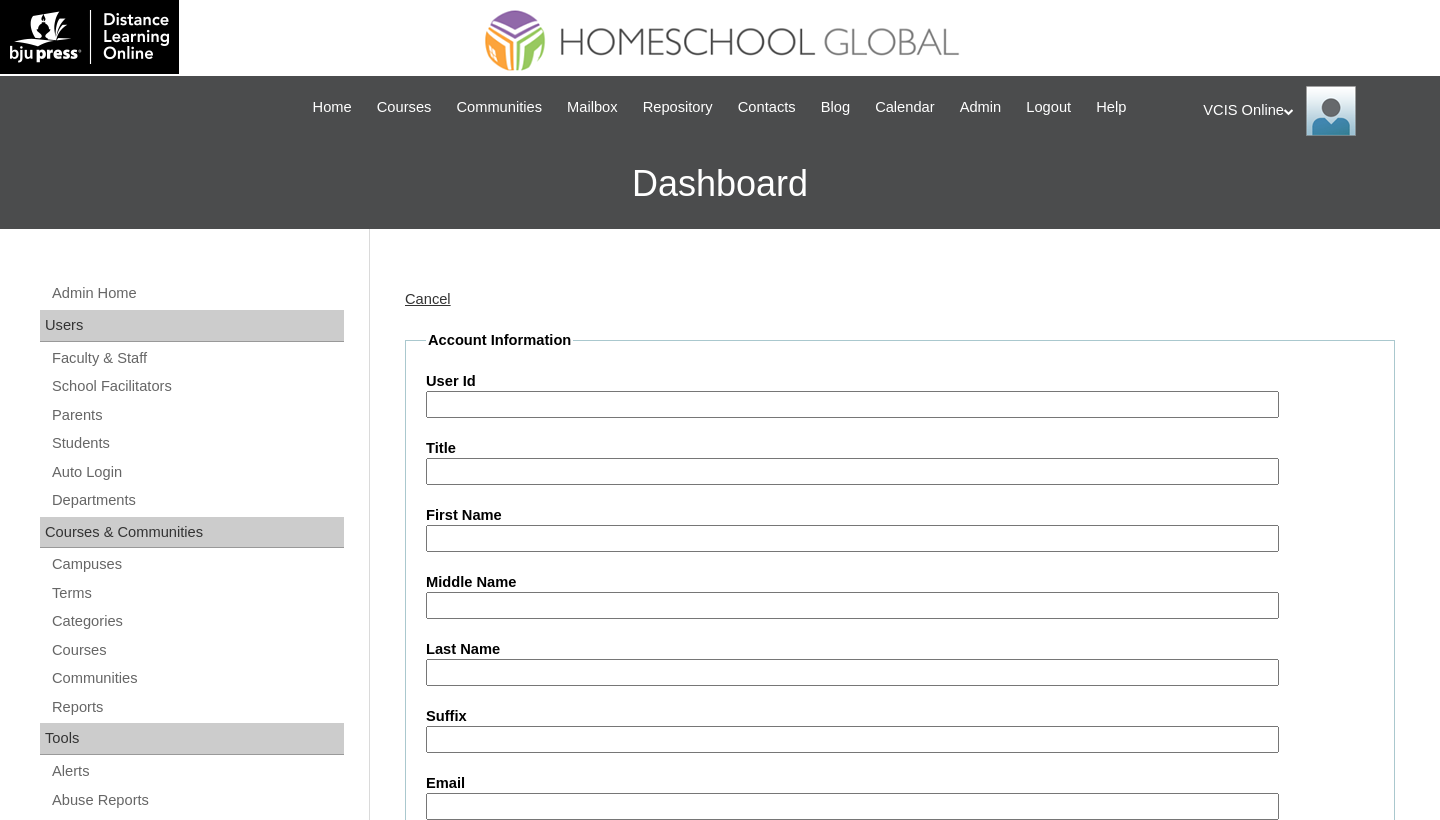 click on "User Id" at bounding box center [900, 381] 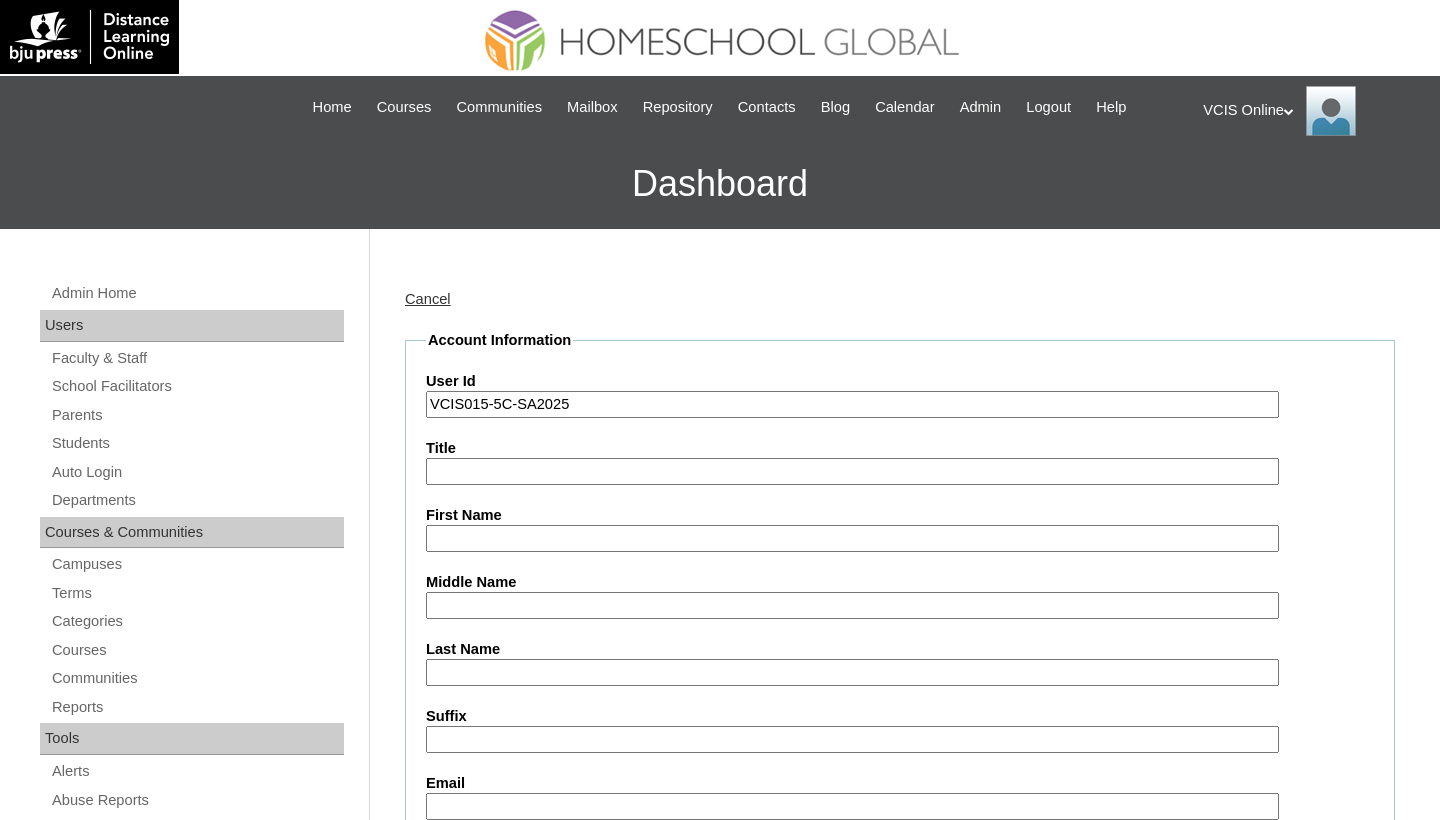 type on "VCIS015-5C-SA2025" 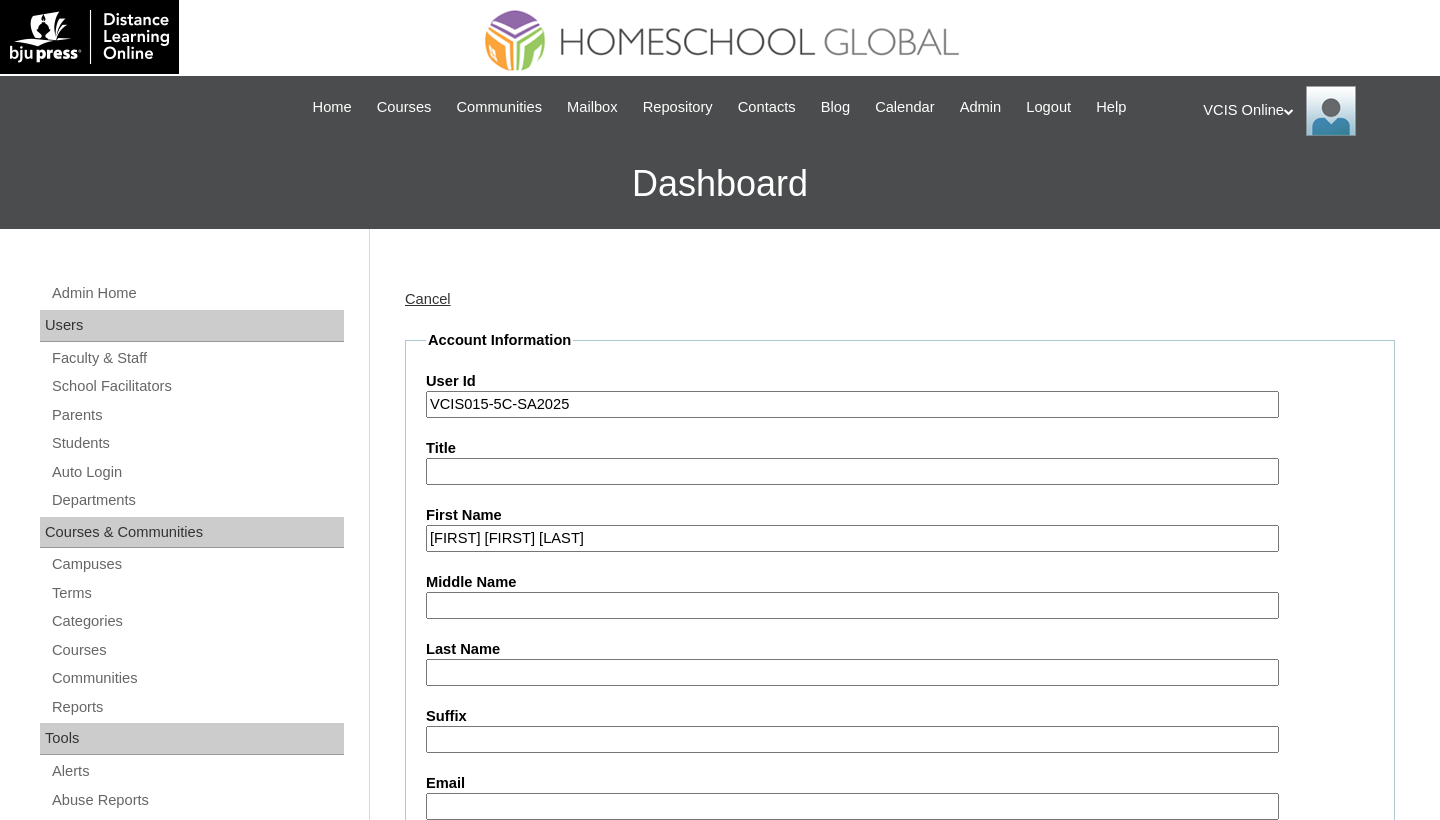 drag, startPoint x: 525, startPoint y: 539, endPoint x: 636, endPoint y: 539, distance: 111 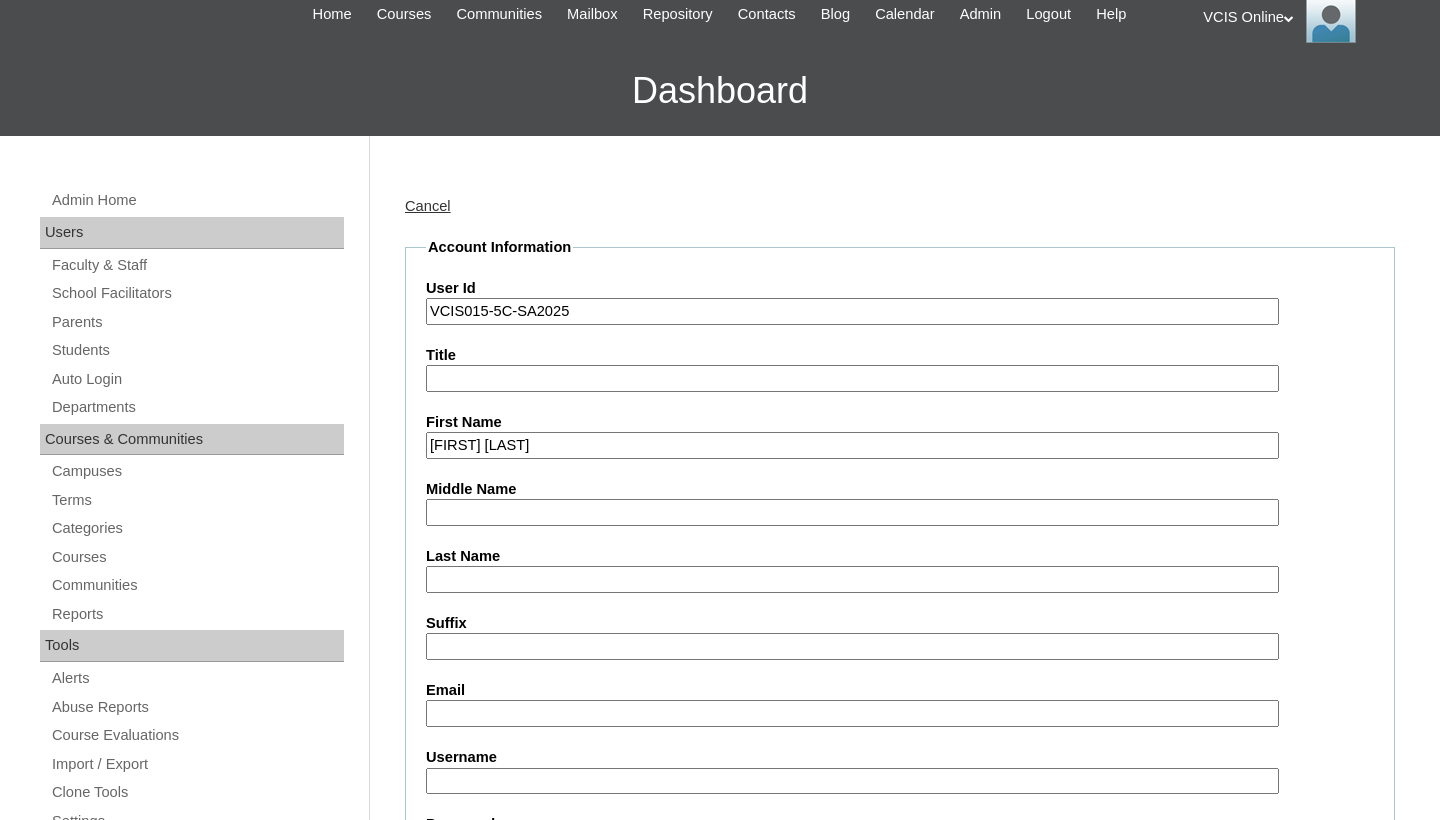 scroll, scrollTop: 119, scrollLeft: 0, axis: vertical 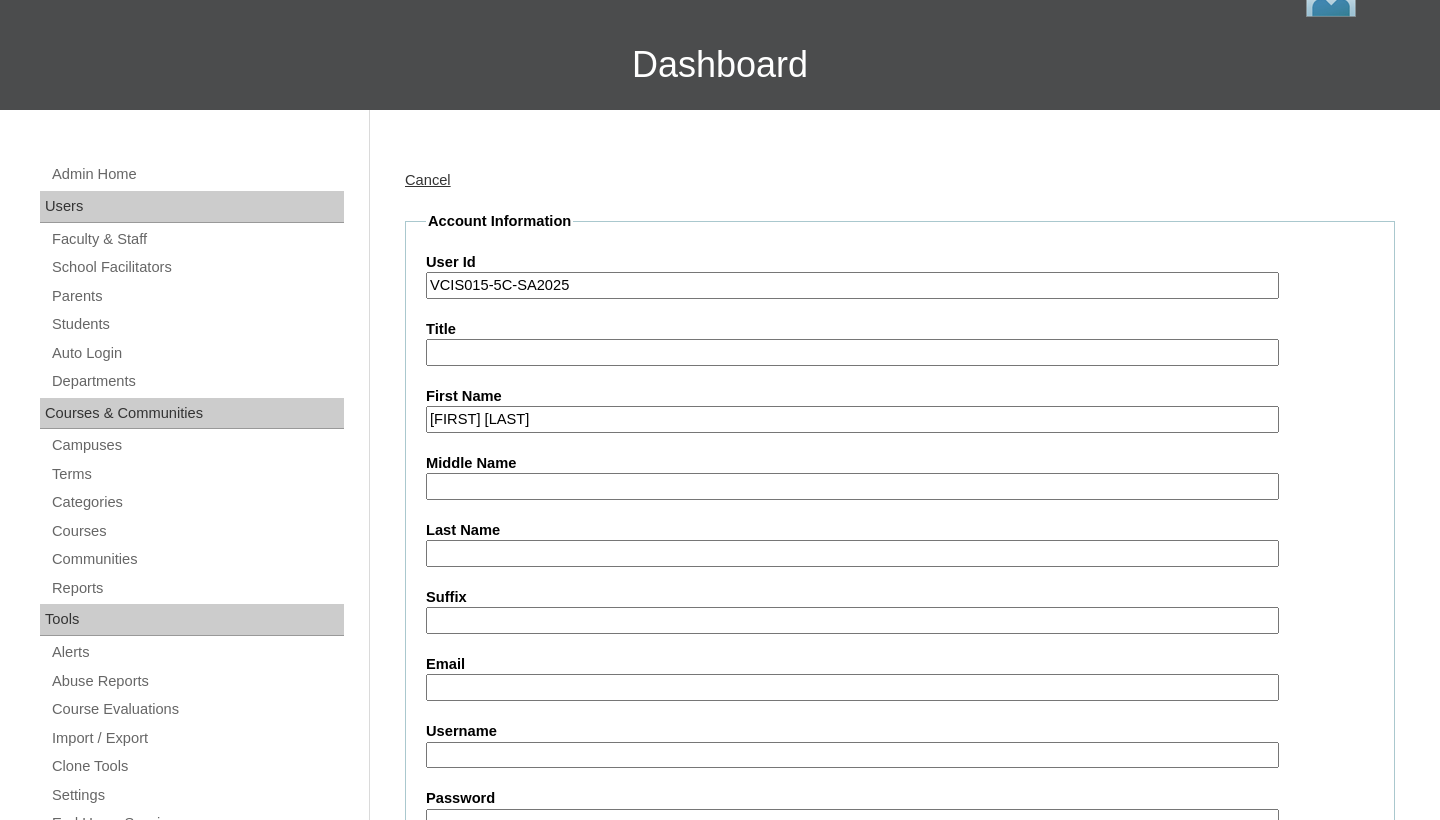 type on "[FIRST] [LAST]" 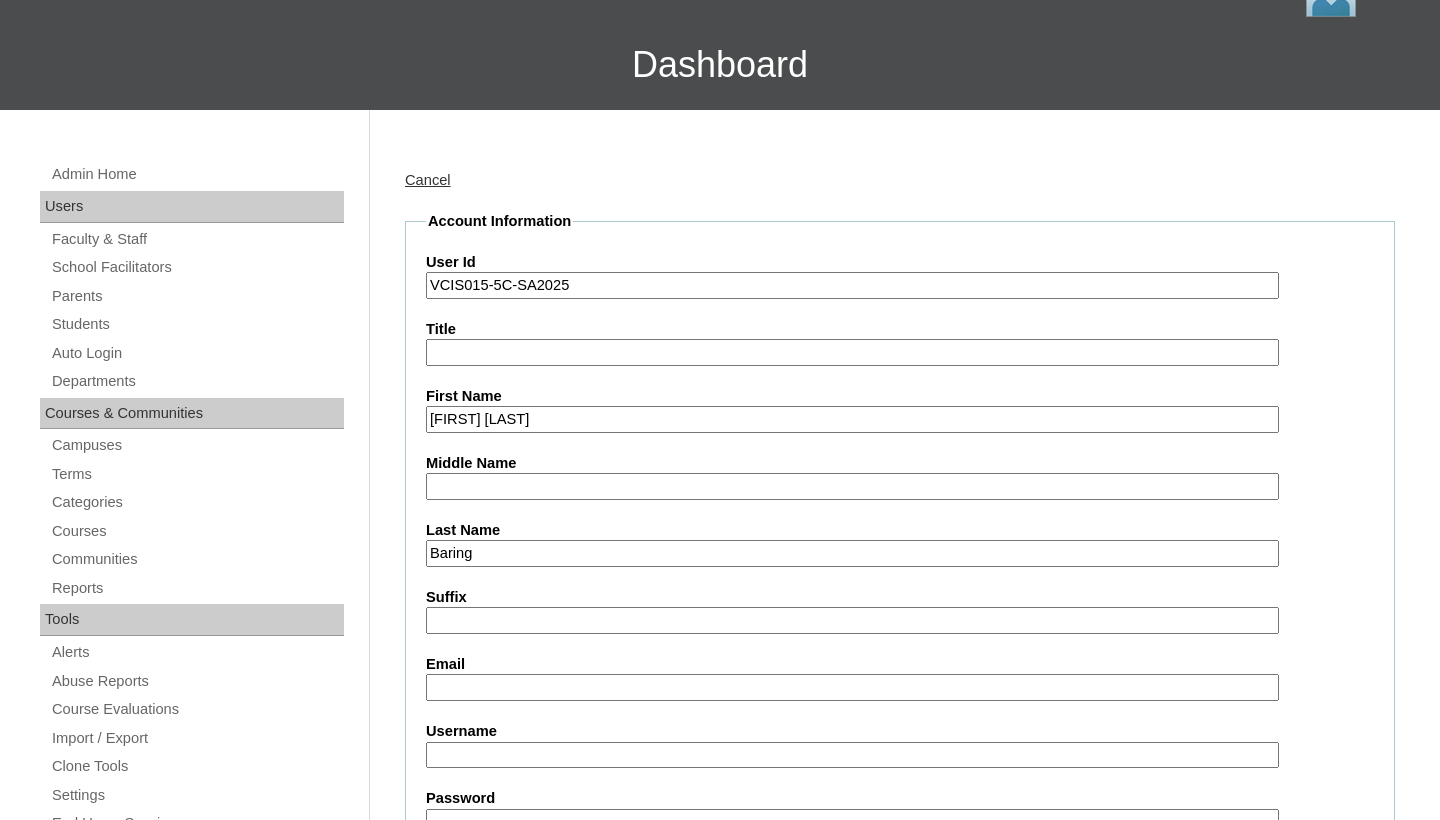type on "Baring" 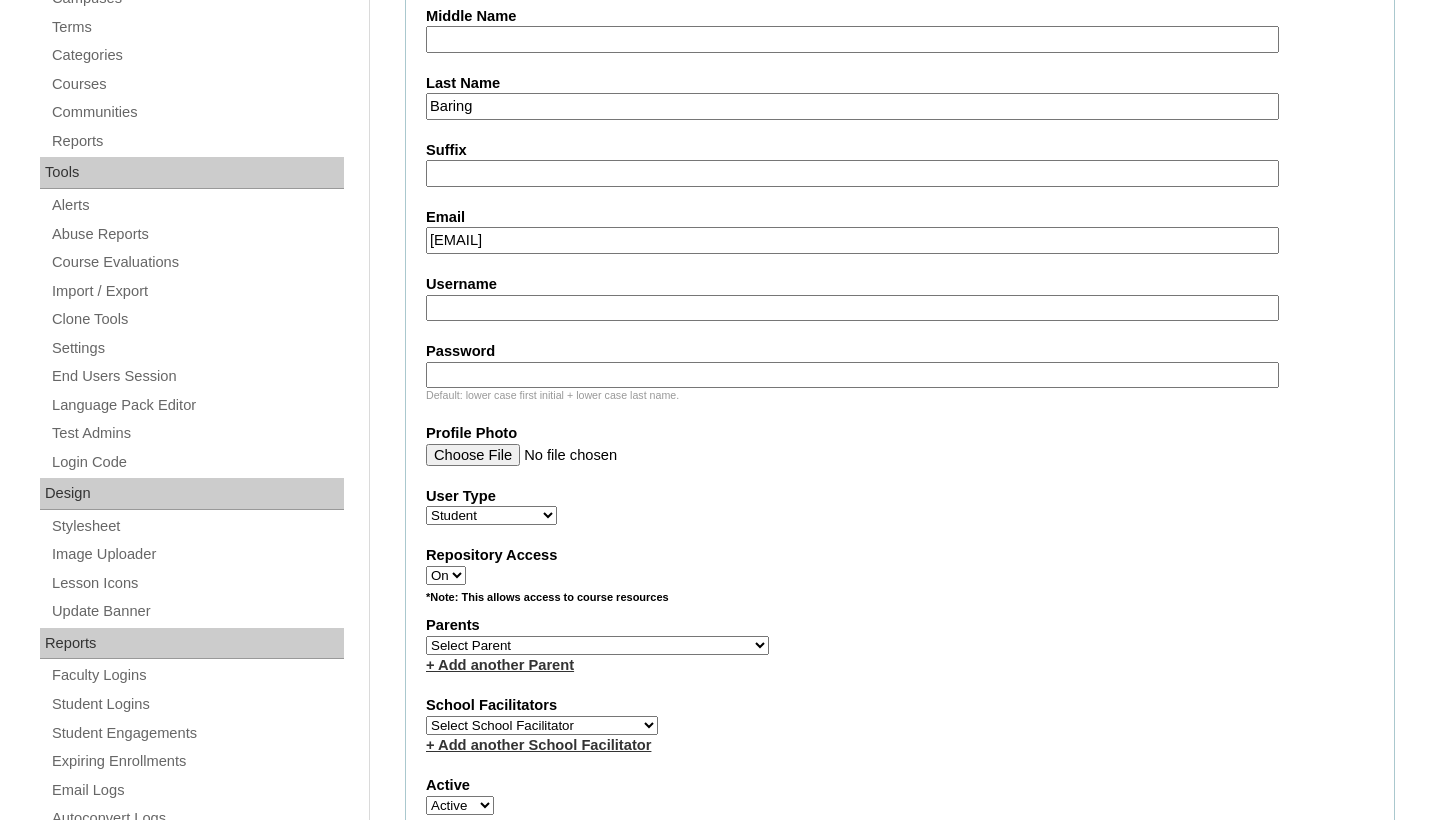 scroll, scrollTop: 581, scrollLeft: 0, axis: vertical 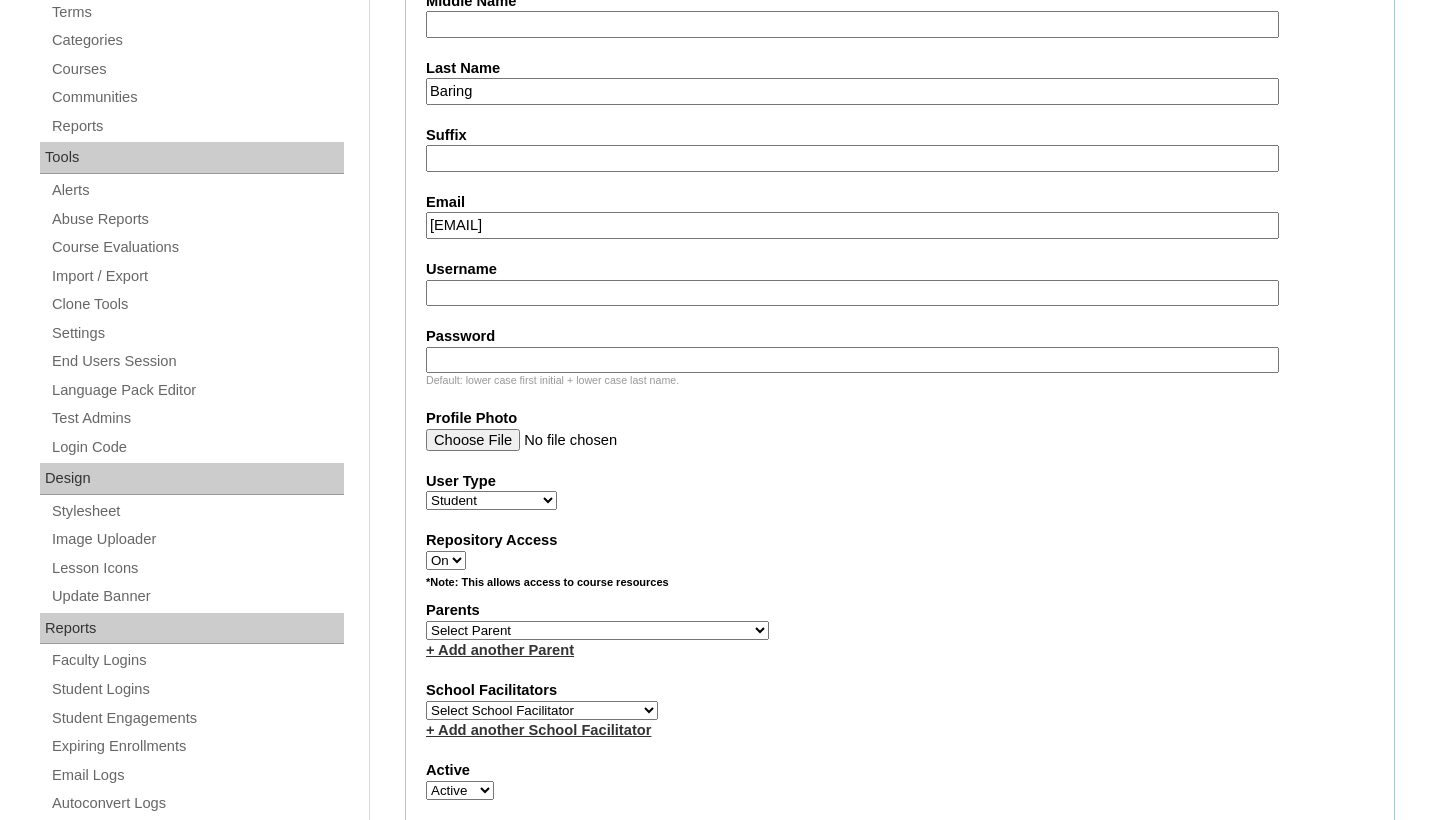 type on "[EMAIL]" 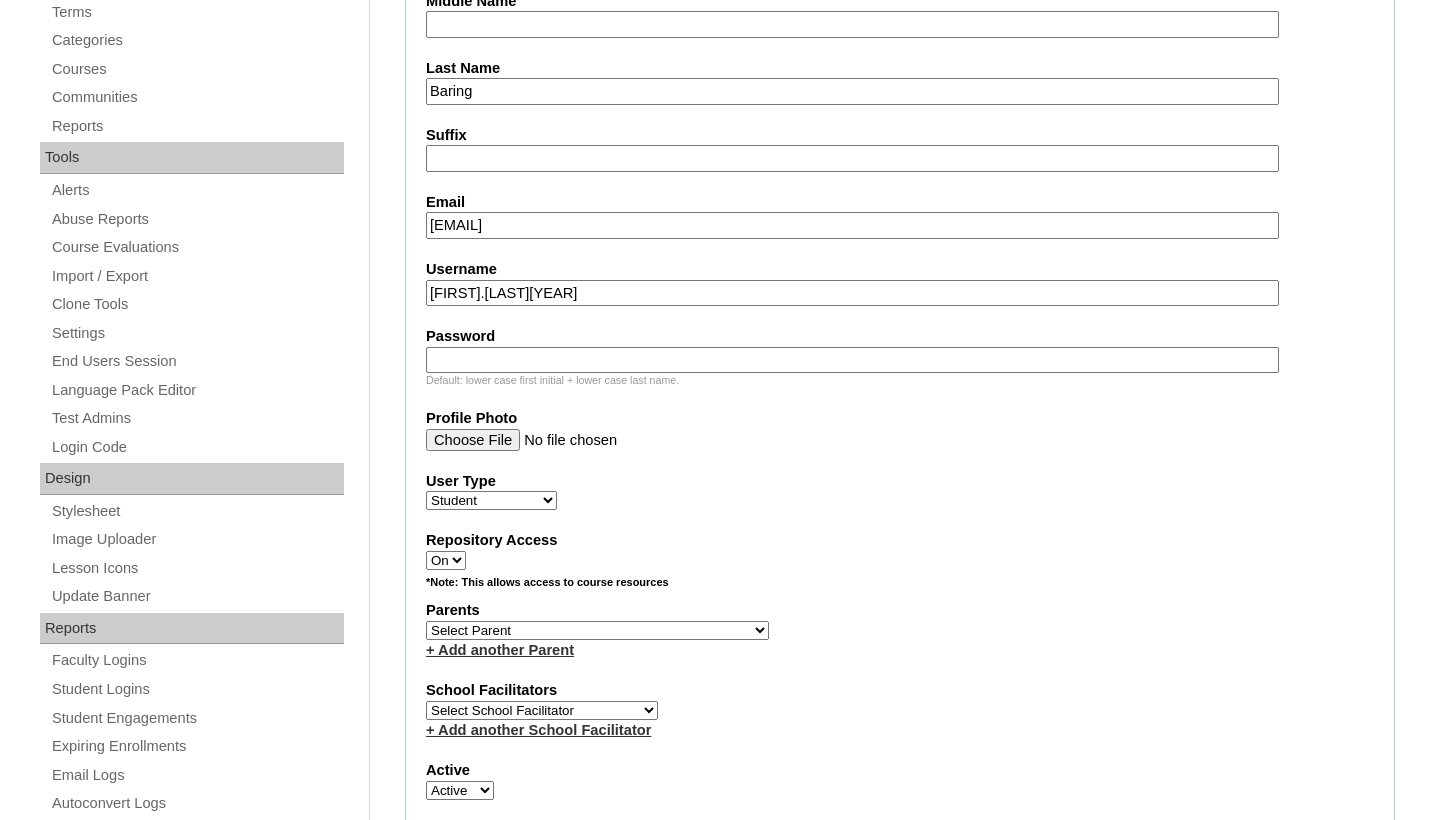 type on "[FIRST].[LAST][YEAR]" 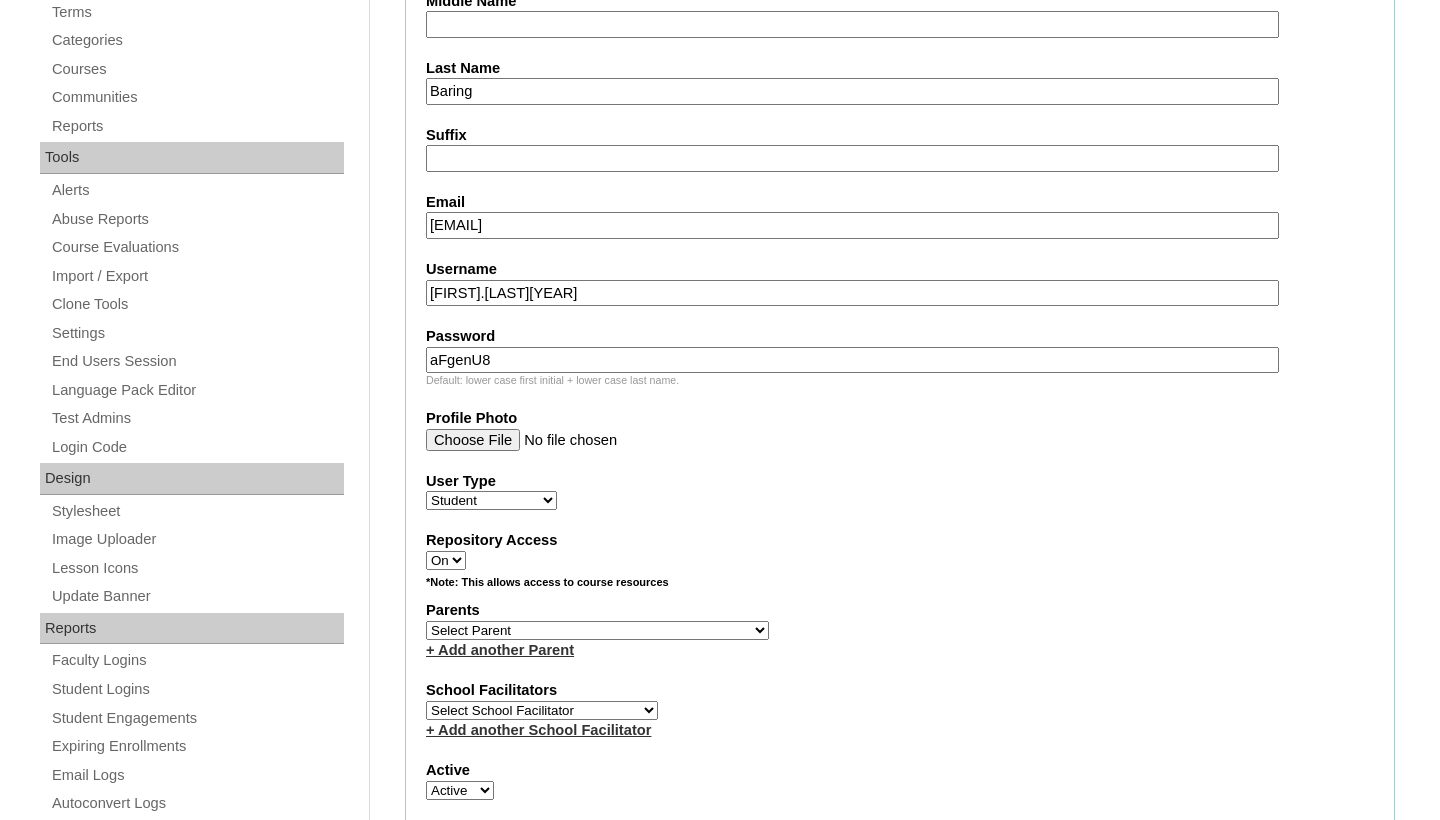 type on "aFgenU8" 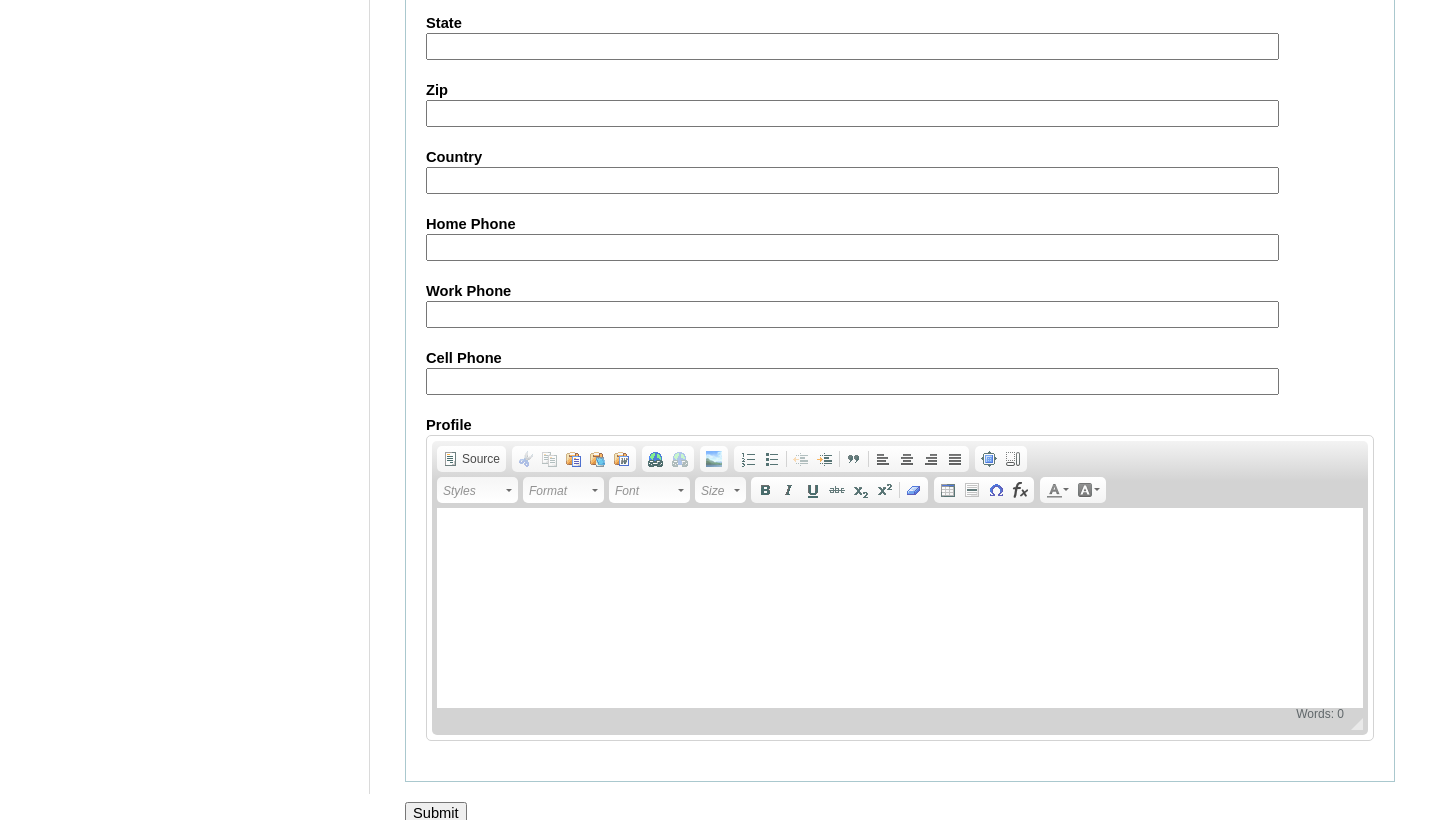 scroll, scrollTop: 2195, scrollLeft: 0, axis: vertical 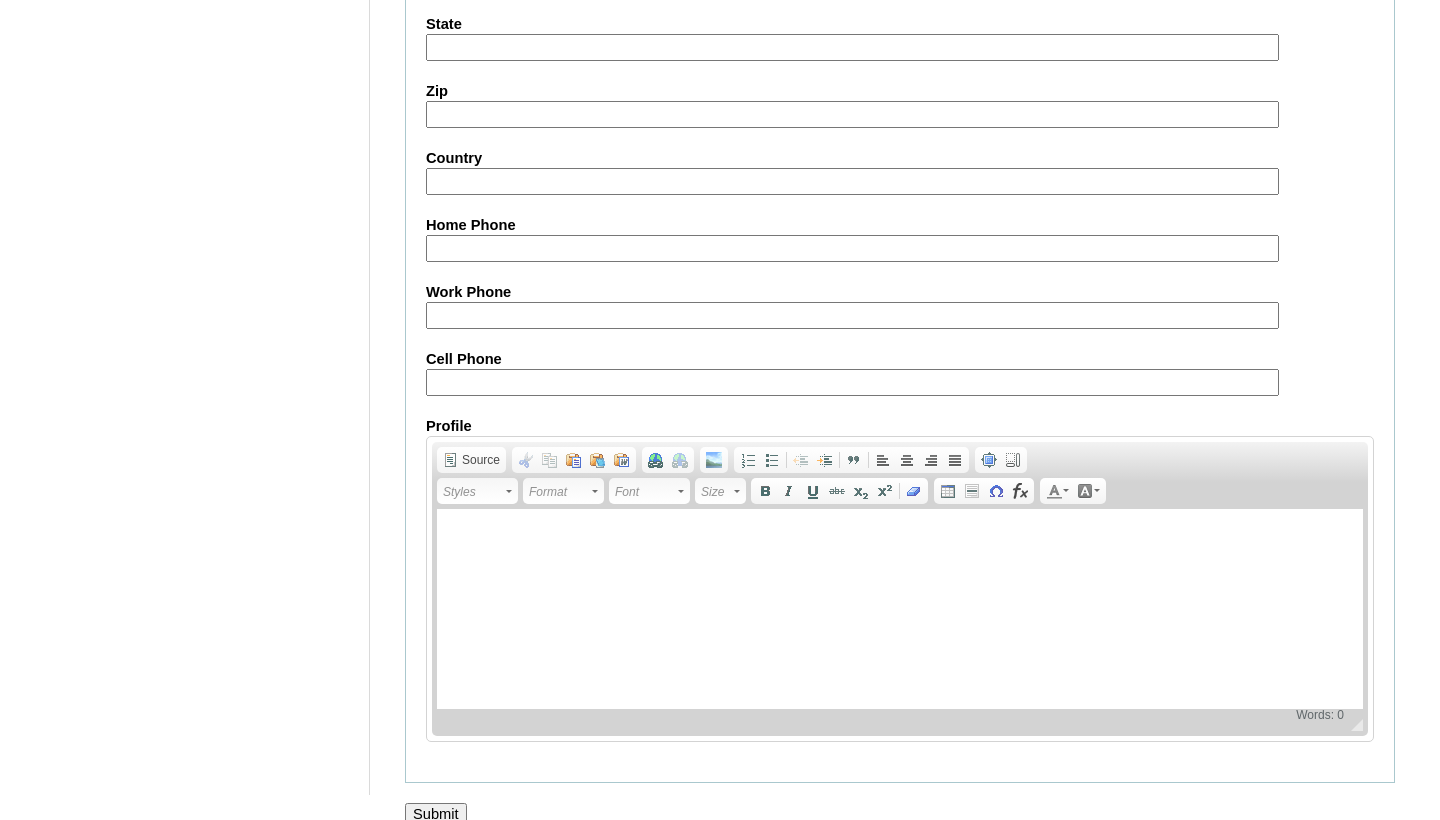 click on "Submit" at bounding box center (436, 814) 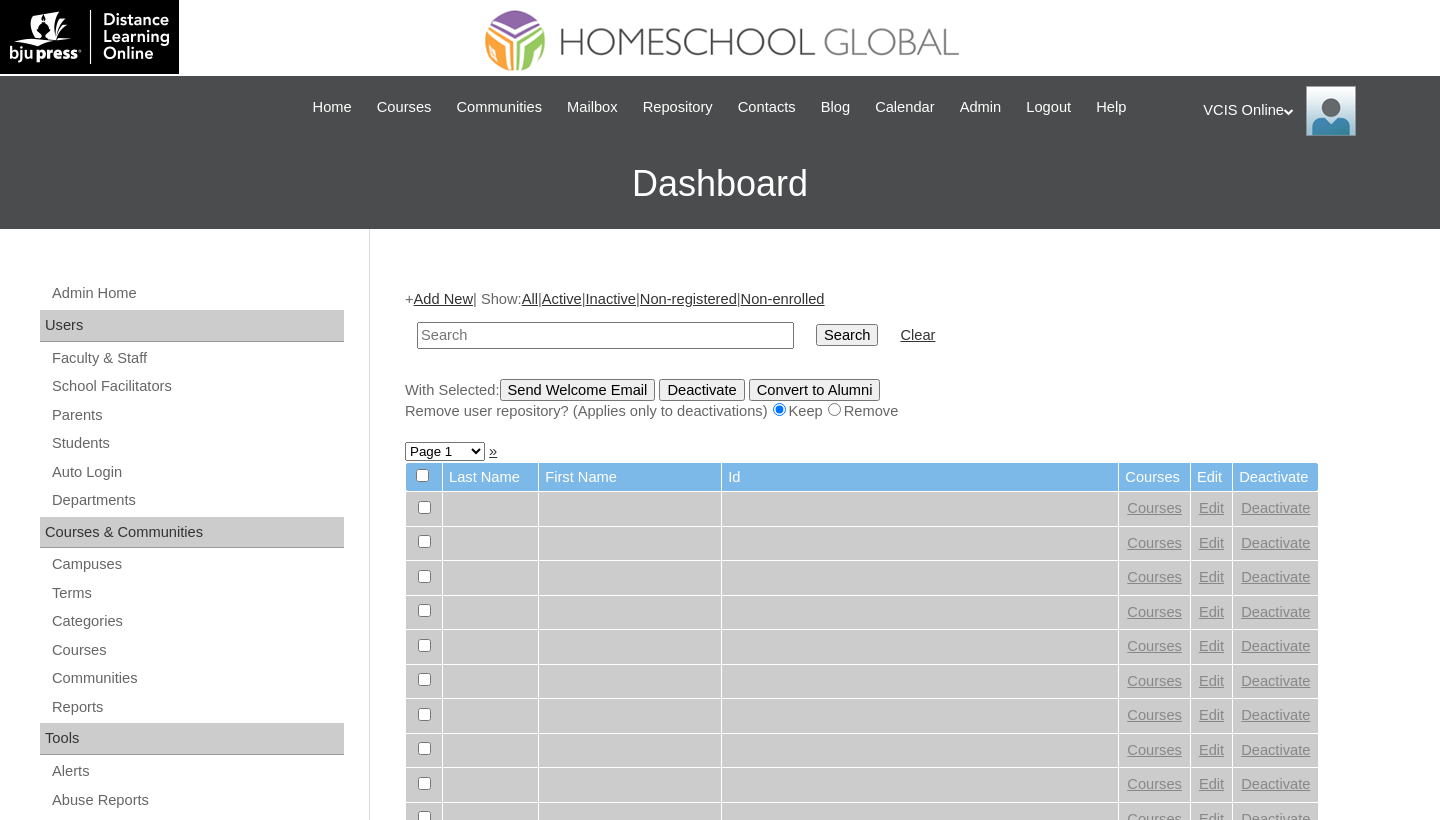 scroll, scrollTop: 0, scrollLeft: 0, axis: both 